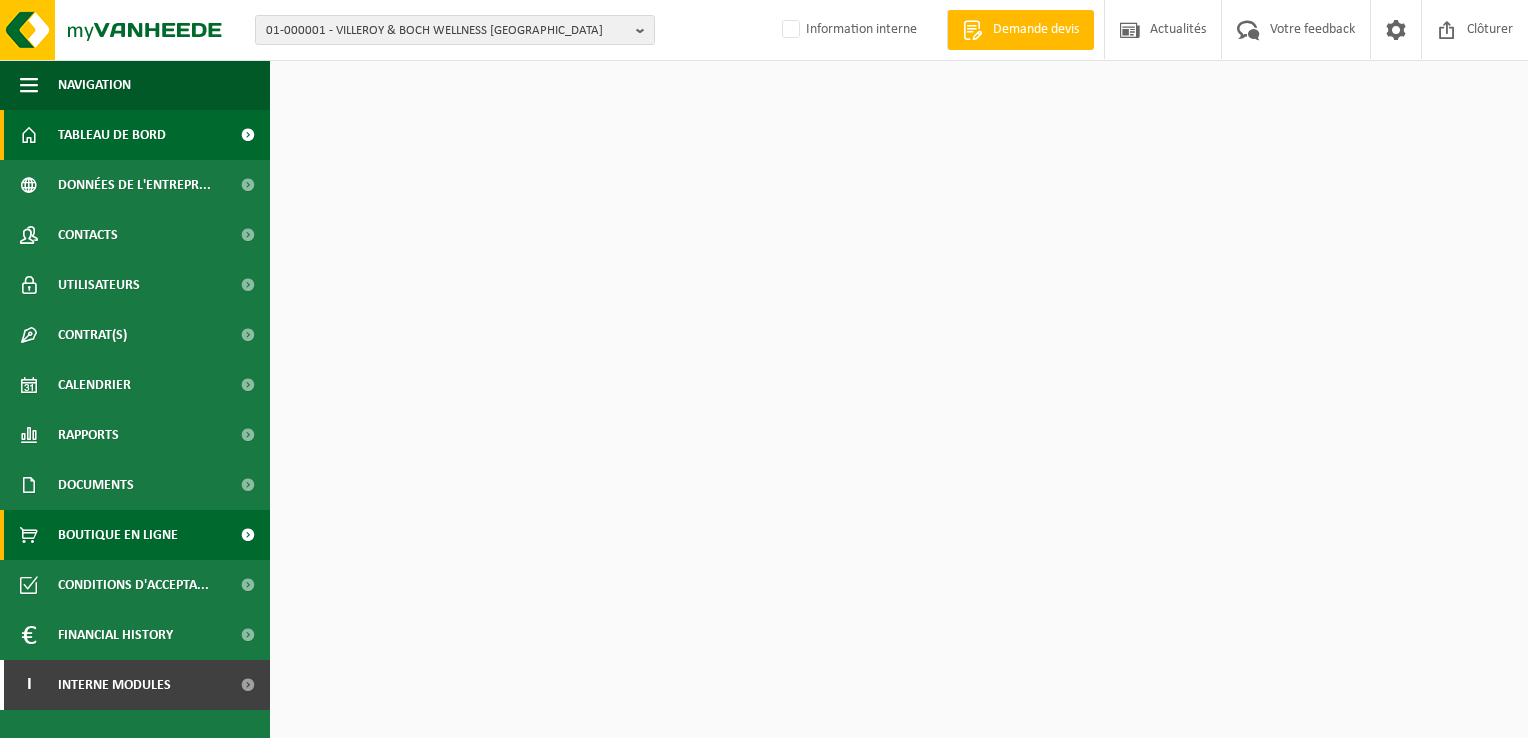 scroll, scrollTop: 0, scrollLeft: 0, axis: both 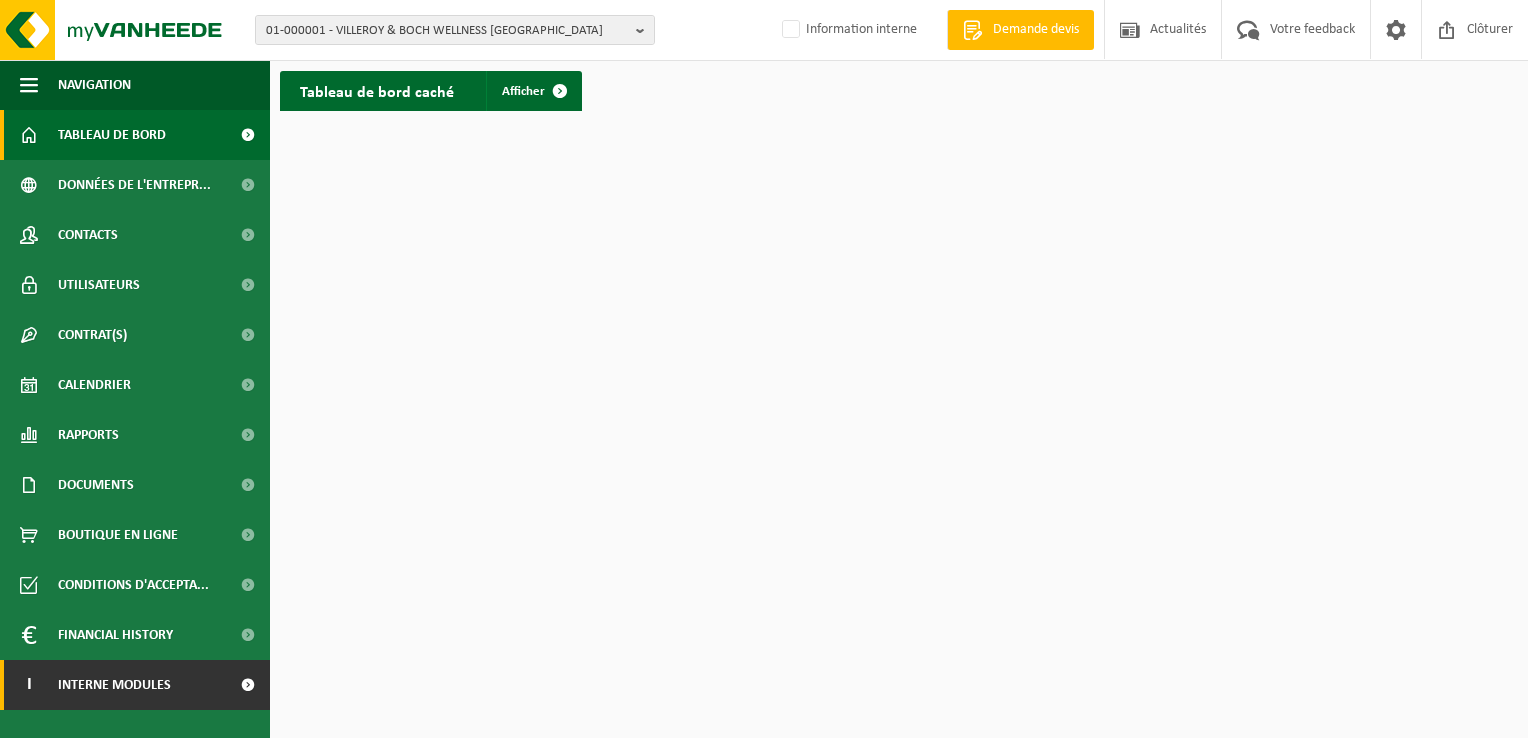 click on "Interne modules" at bounding box center (114, 685) 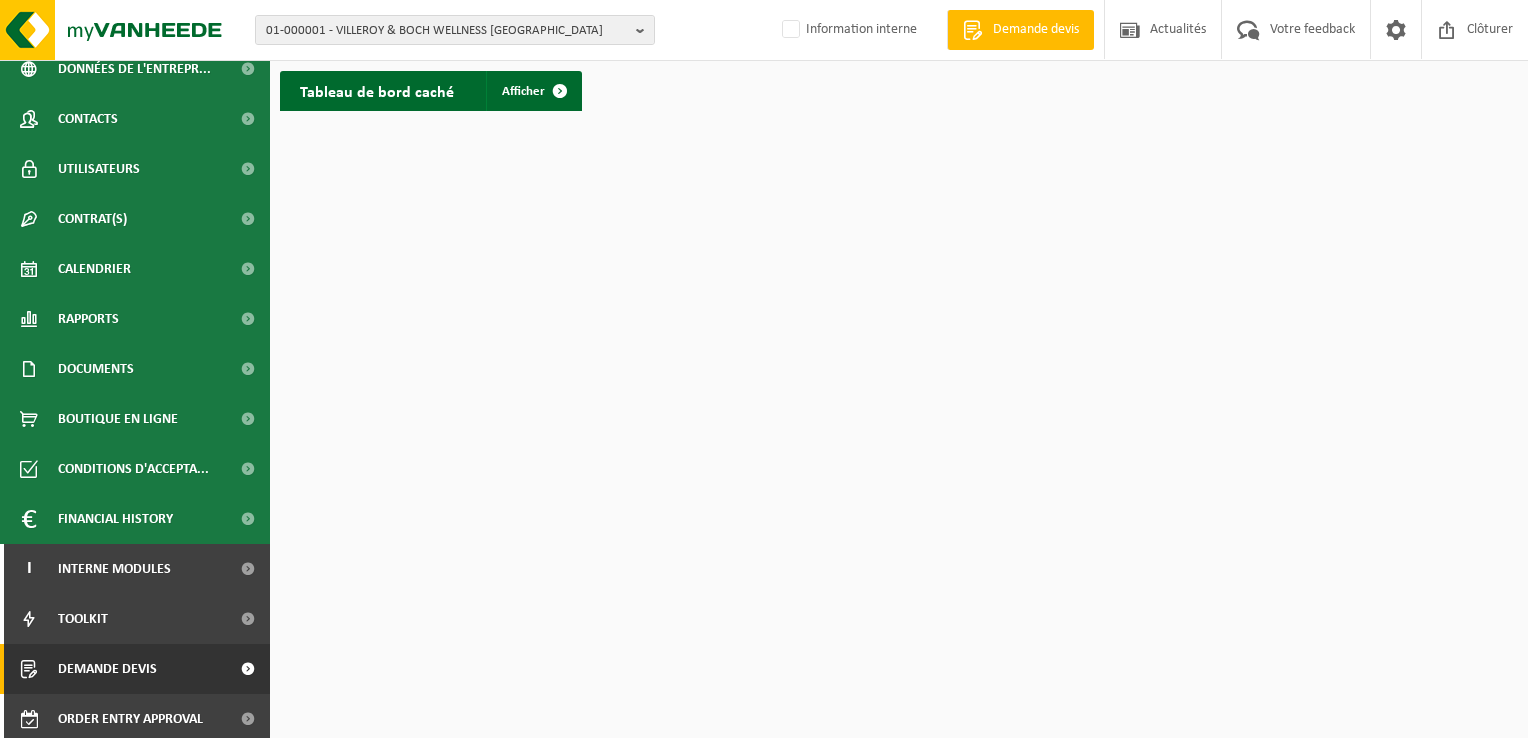 scroll, scrollTop: 121, scrollLeft: 0, axis: vertical 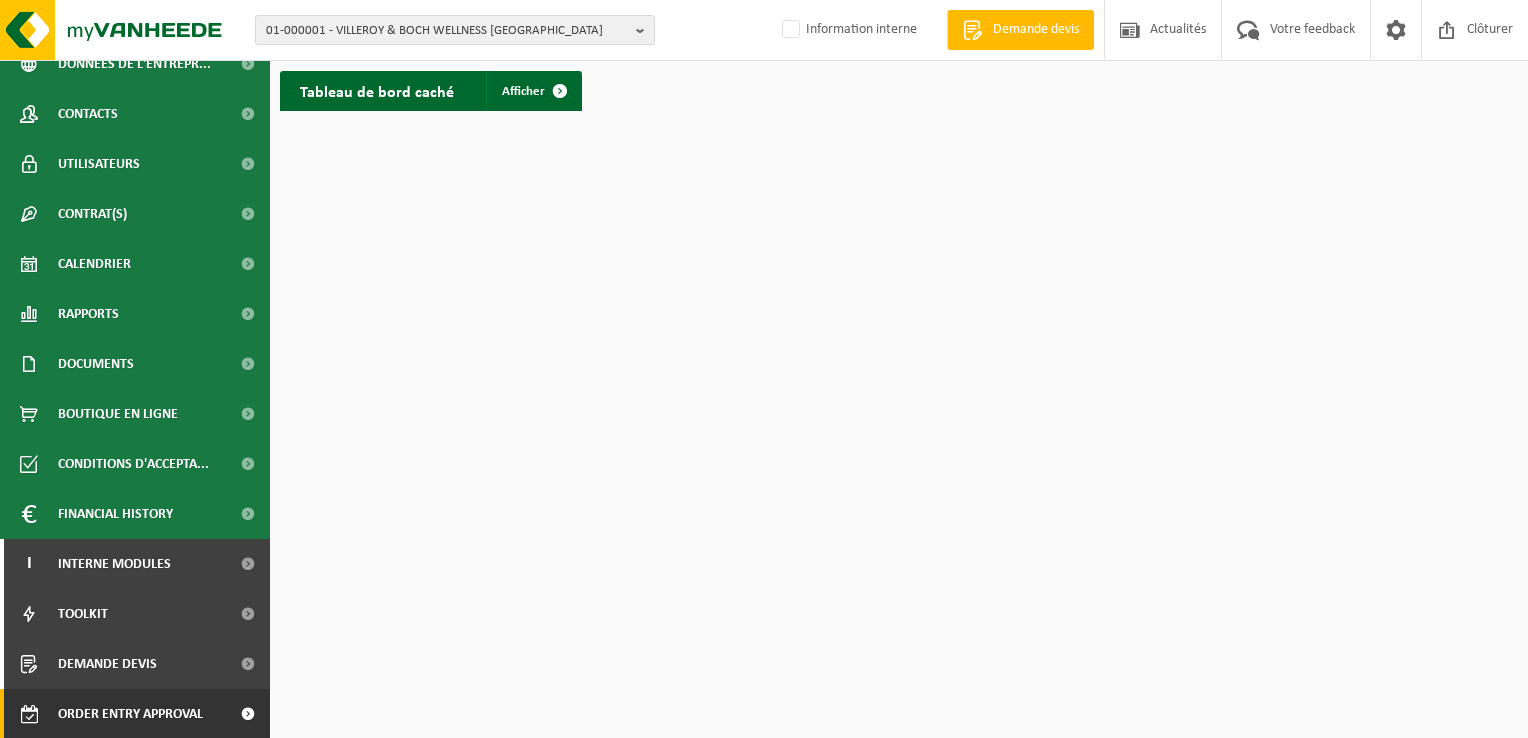 click on "Order entry approval" at bounding box center [130, 714] 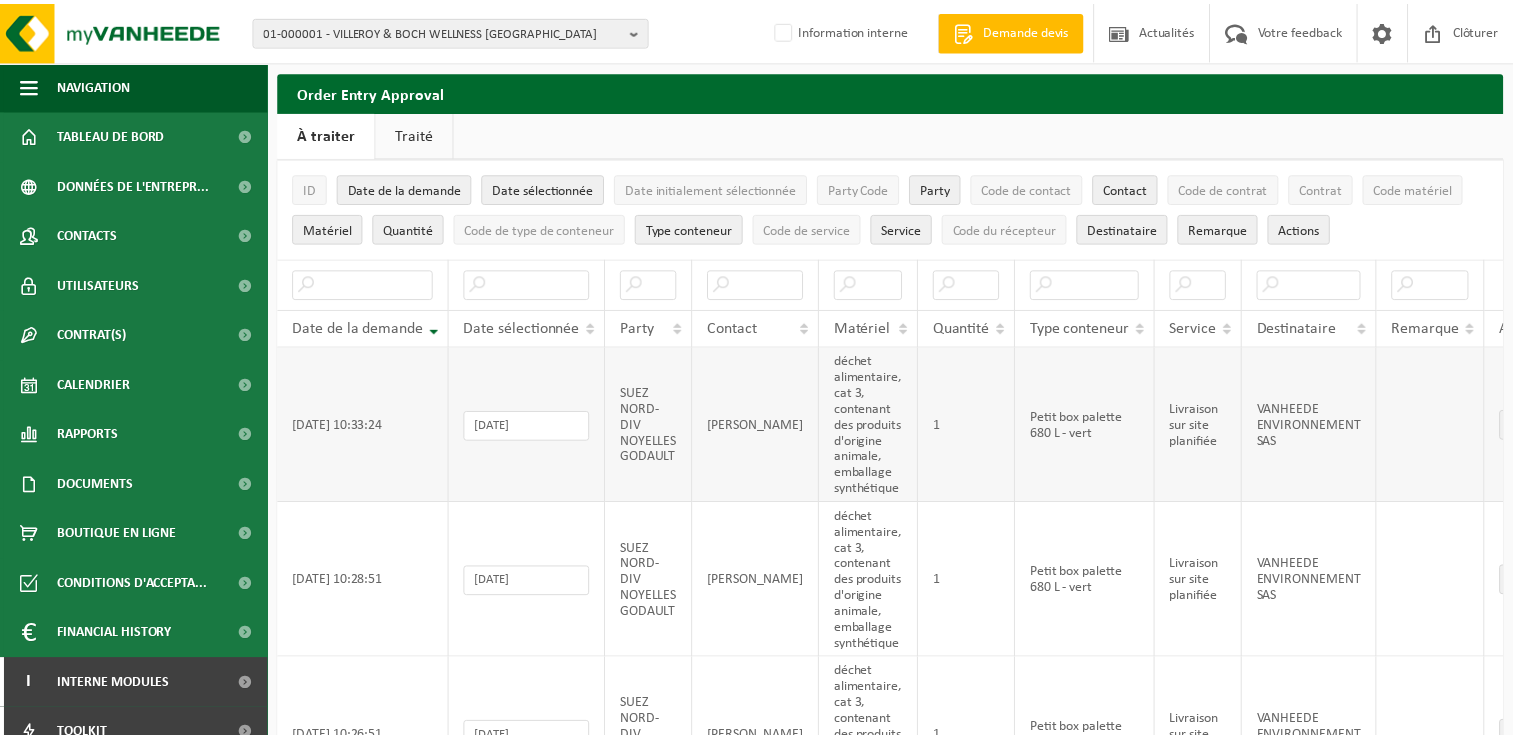 scroll, scrollTop: 0, scrollLeft: 0, axis: both 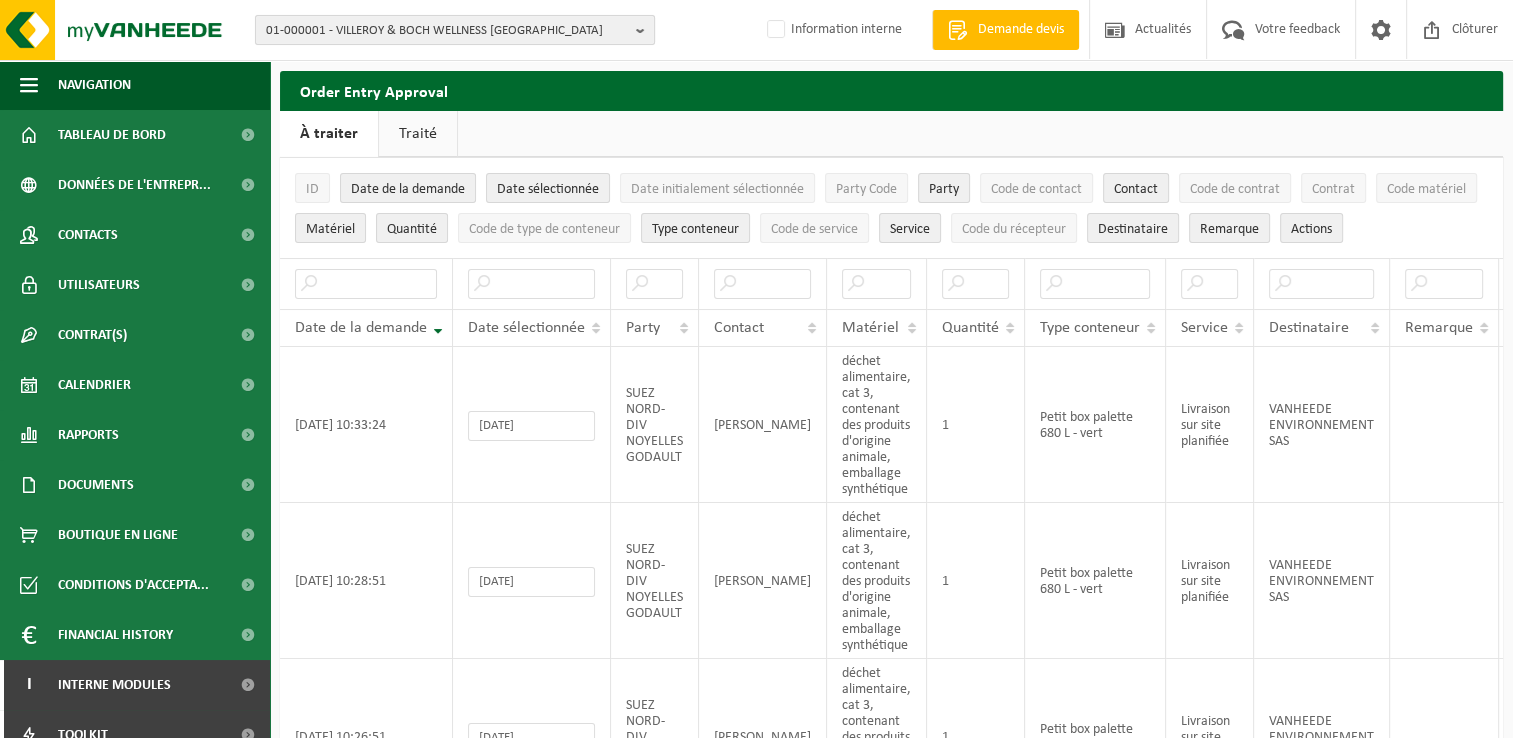 click on "01-000001 - VILLEROY & BOCH WELLNESS NV" at bounding box center [447, 31] 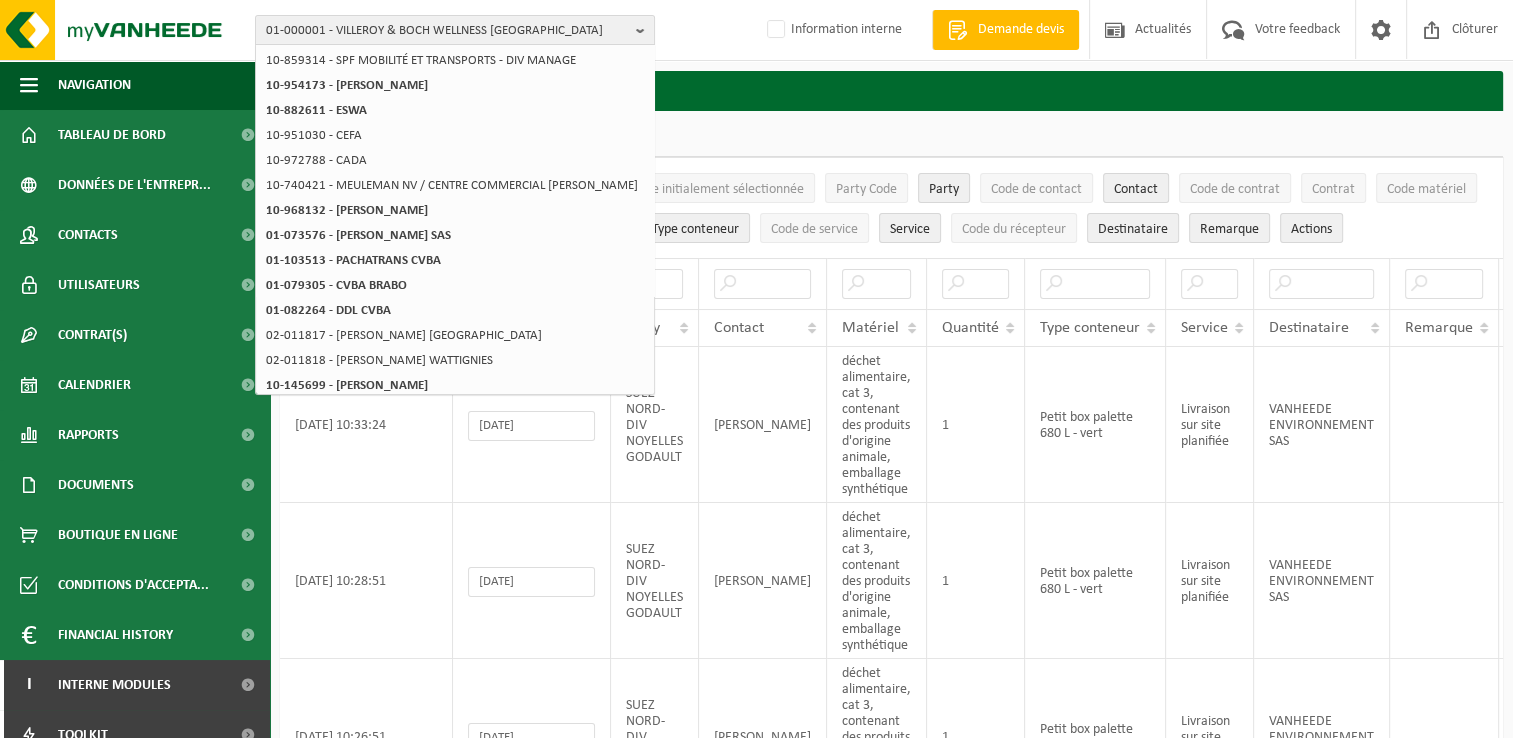 scroll, scrollTop: 289, scrollLeft: 0, axis: vertical 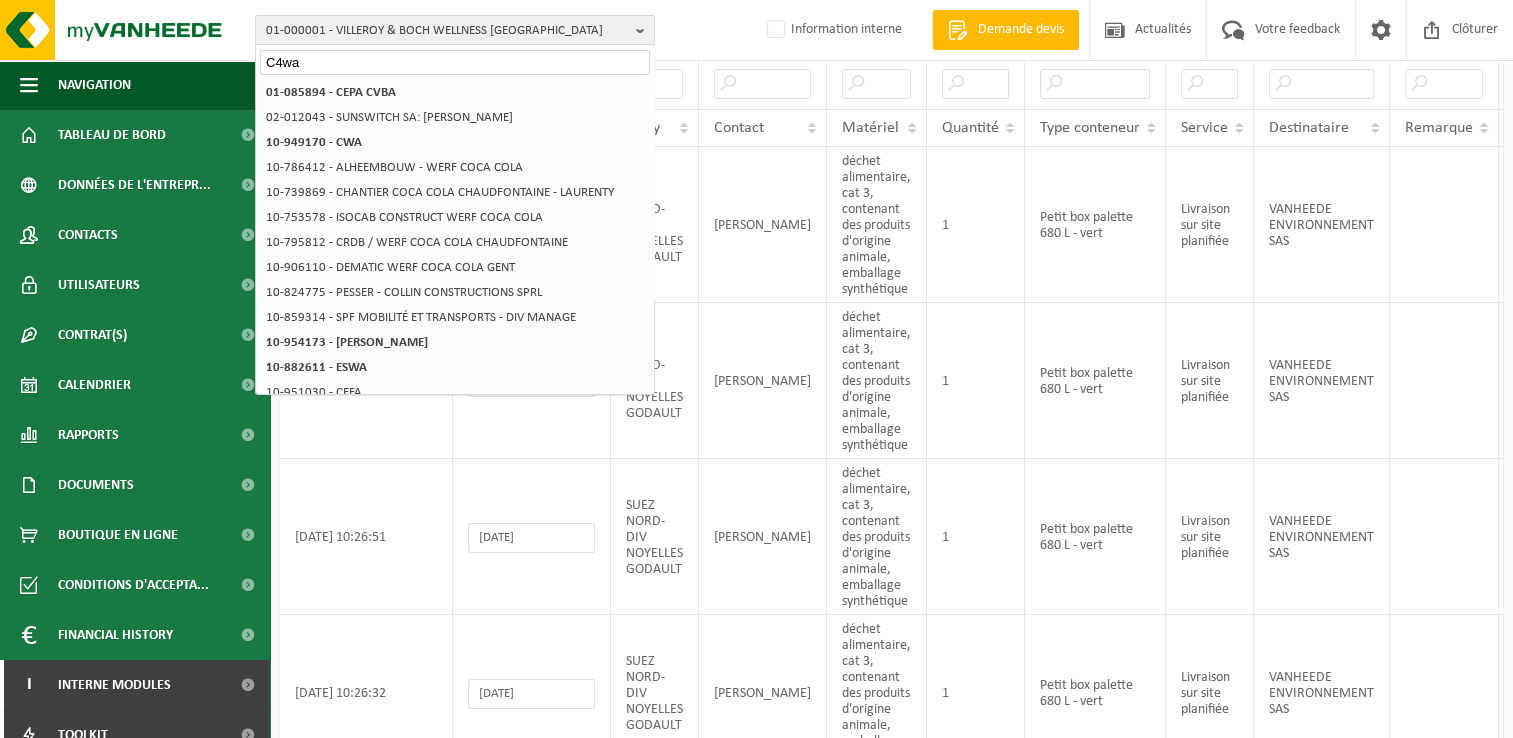 click on "C4wa" at bounding box center [455, 62] 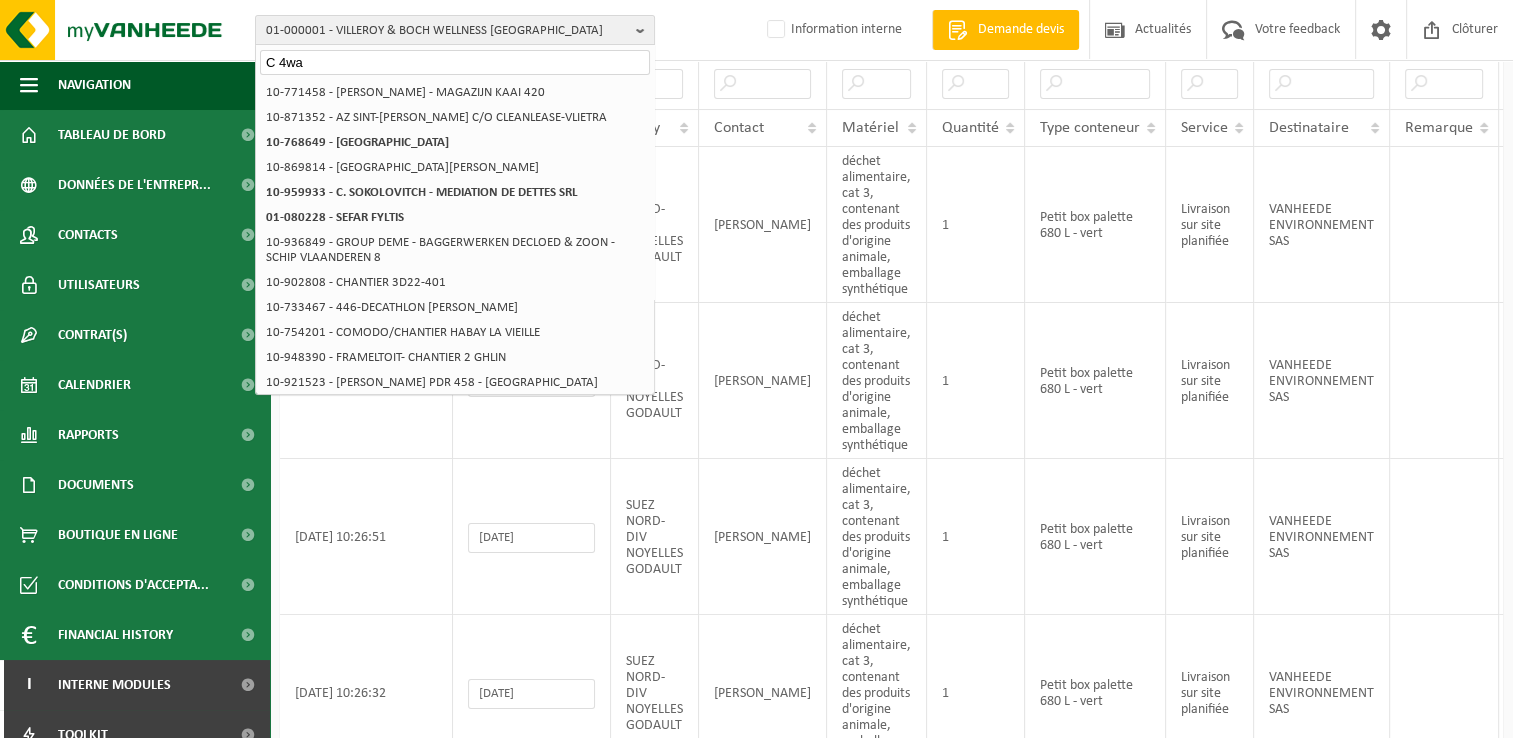 click on "C 4wa" at bounding box center (455, 62) 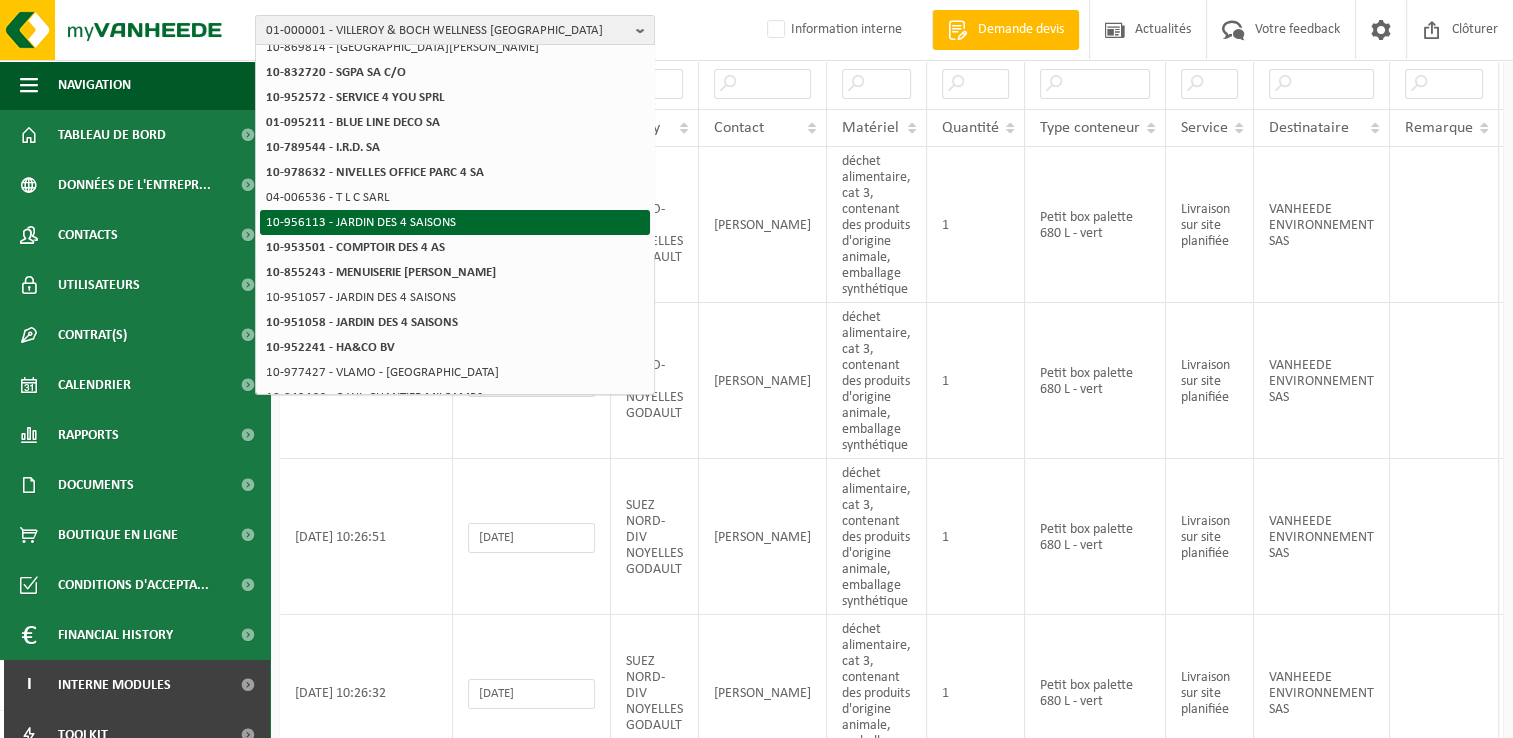 scroll, scrollTop: 304, scrollLeft: 0, axis: vertical 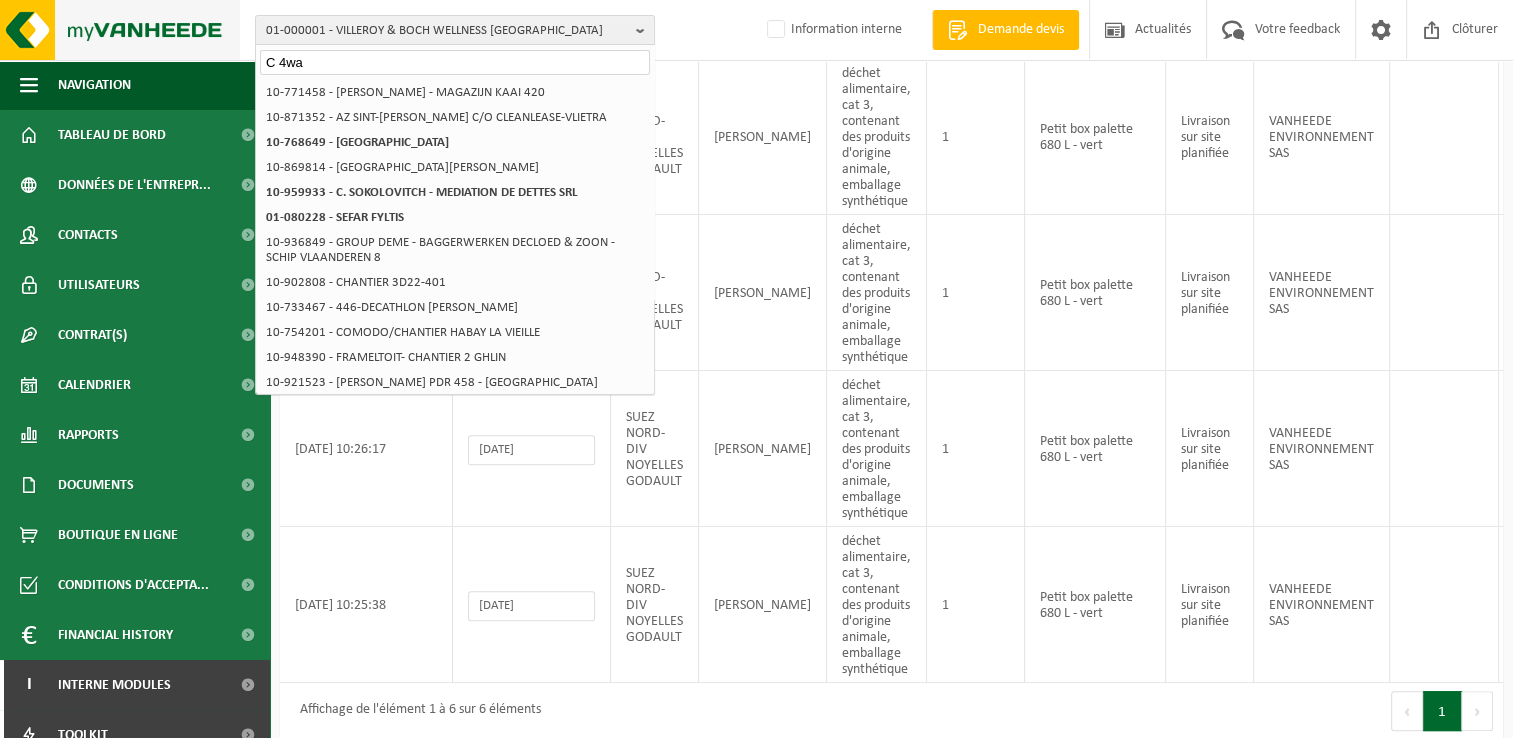 drag, startPoint x: 304, startPoint y: 59, endPoint x: 236, endPoint y: 59, distance: 68 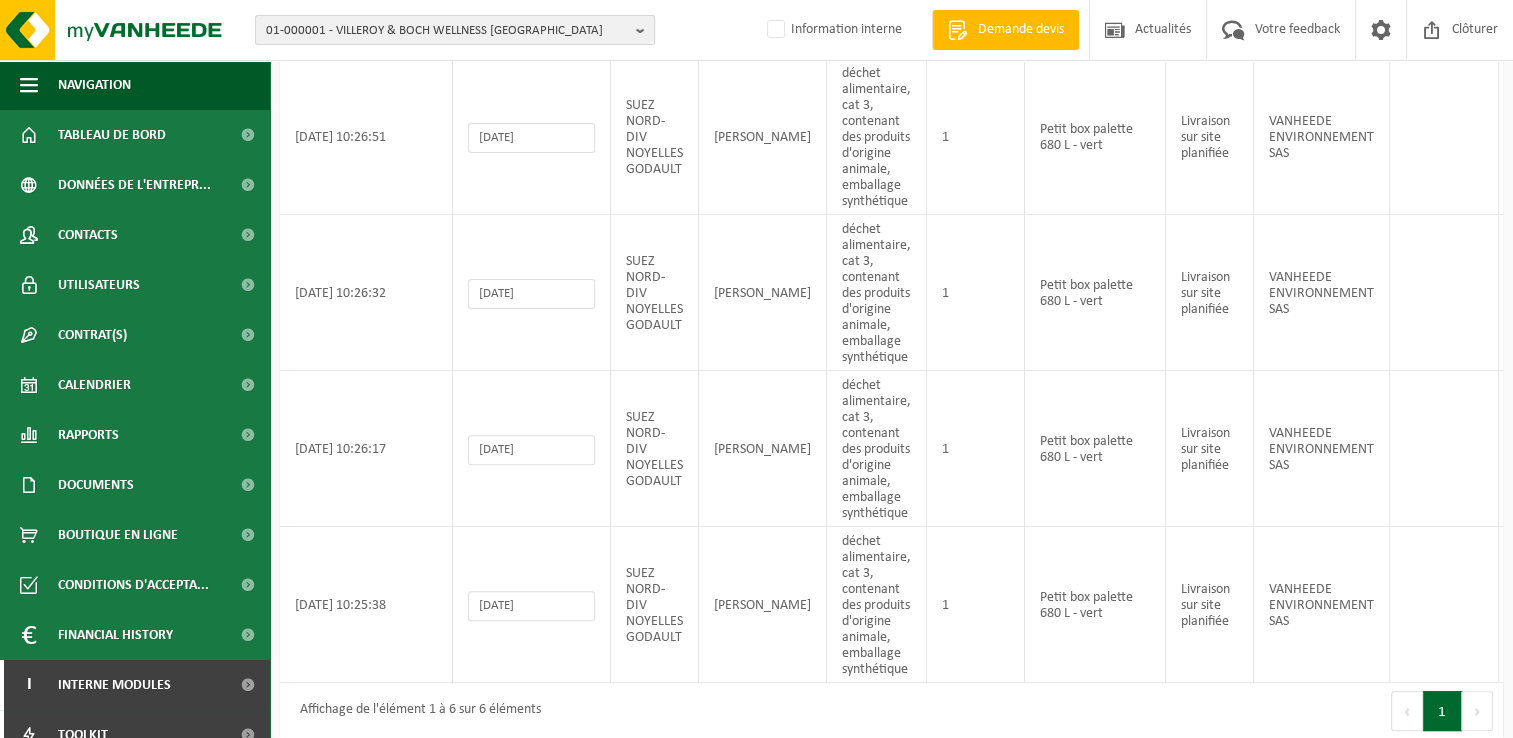 click on "01-000001 - VILLEROY & BOCH WELLNESS NV" at bounding box center (447, 31) 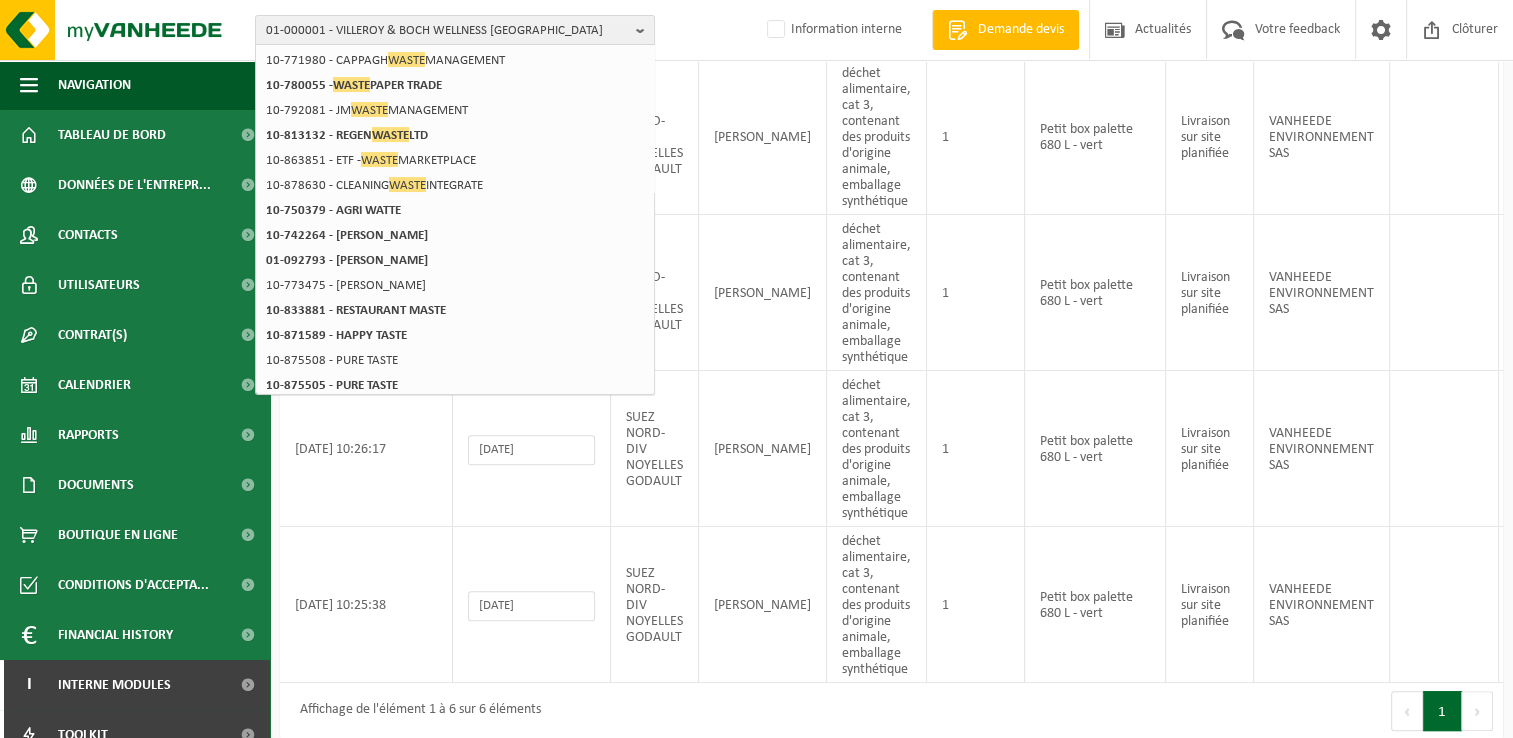 scroll, scrollTop: 0, scrollLeft: 0, axis: both 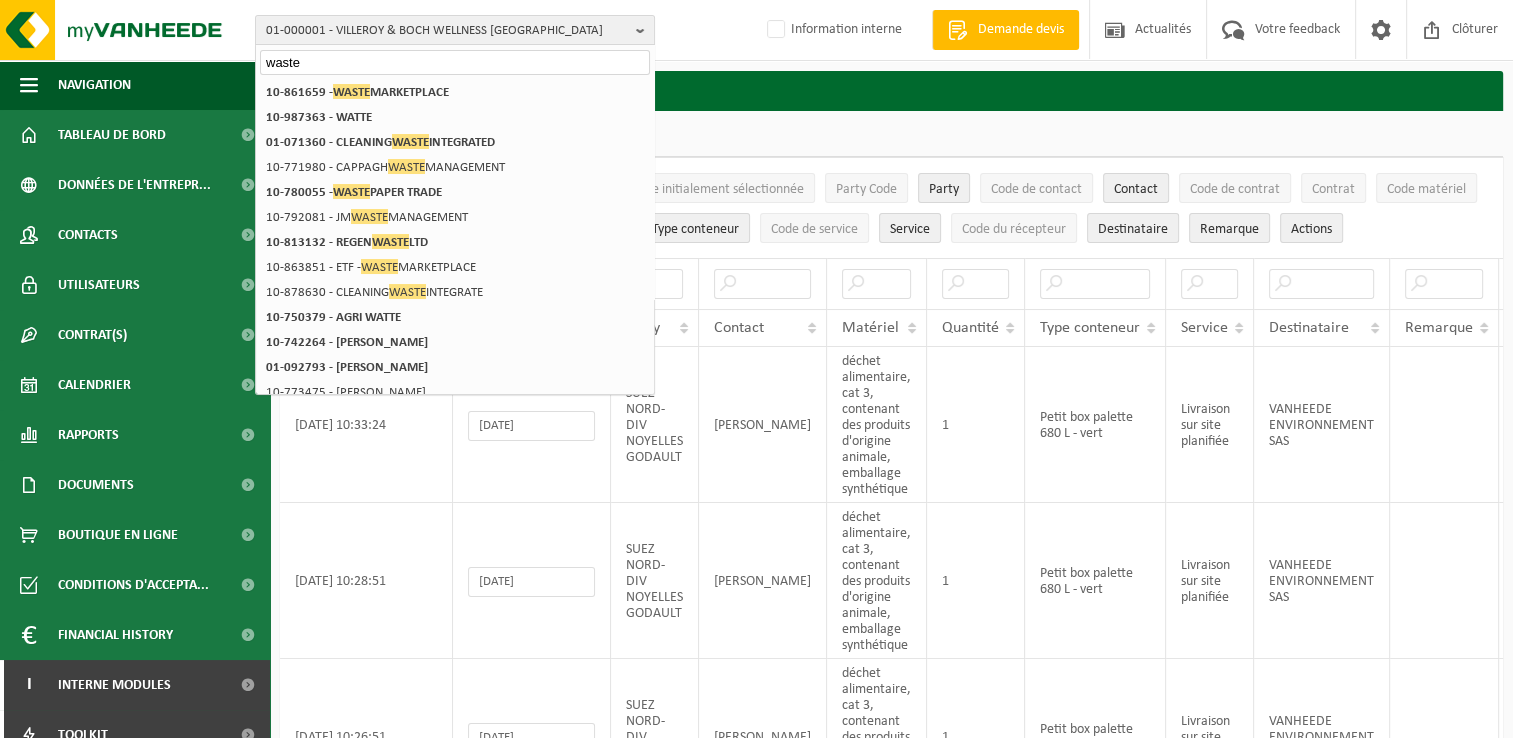 type on "waste" 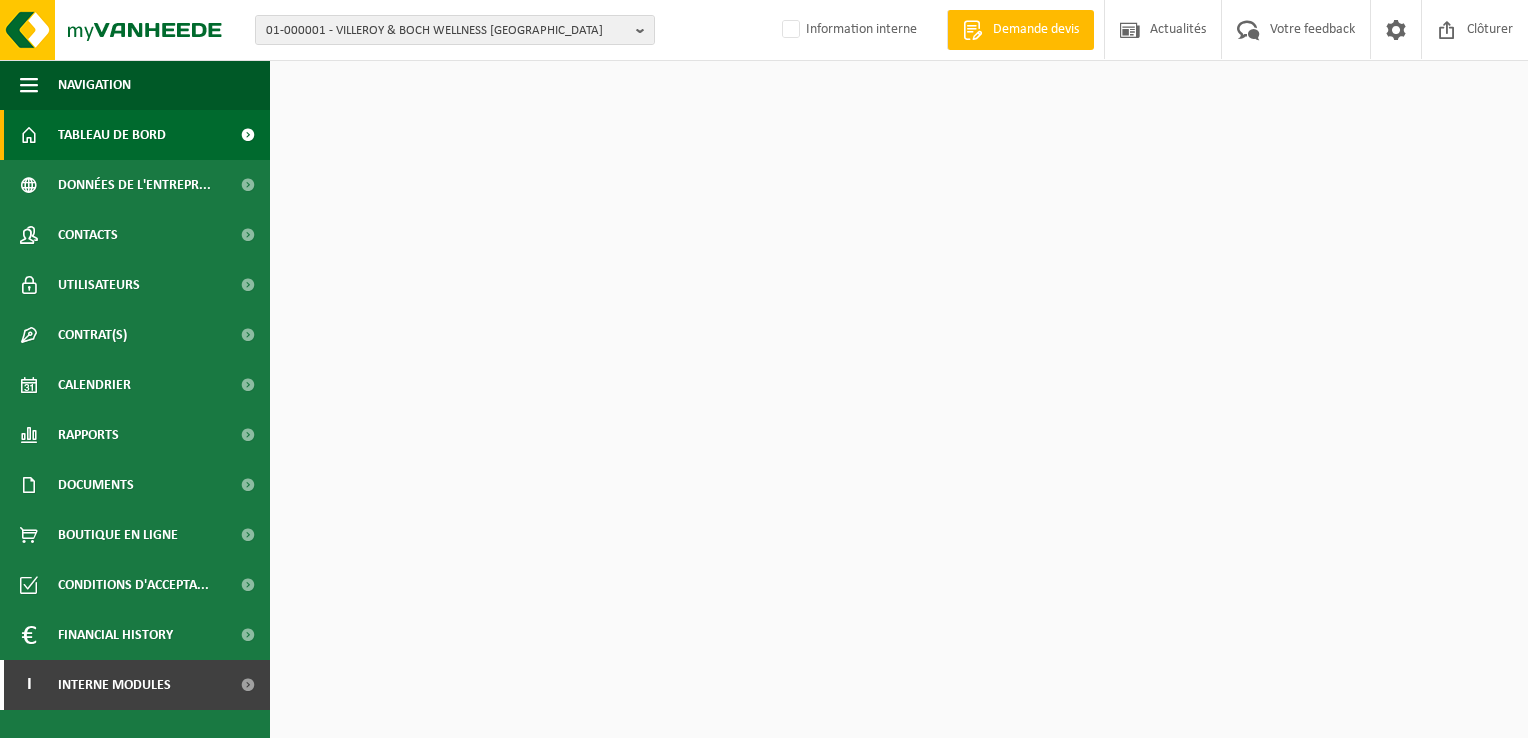 scroll, scrollTop: 0, scrollLeft: 0, axis: both 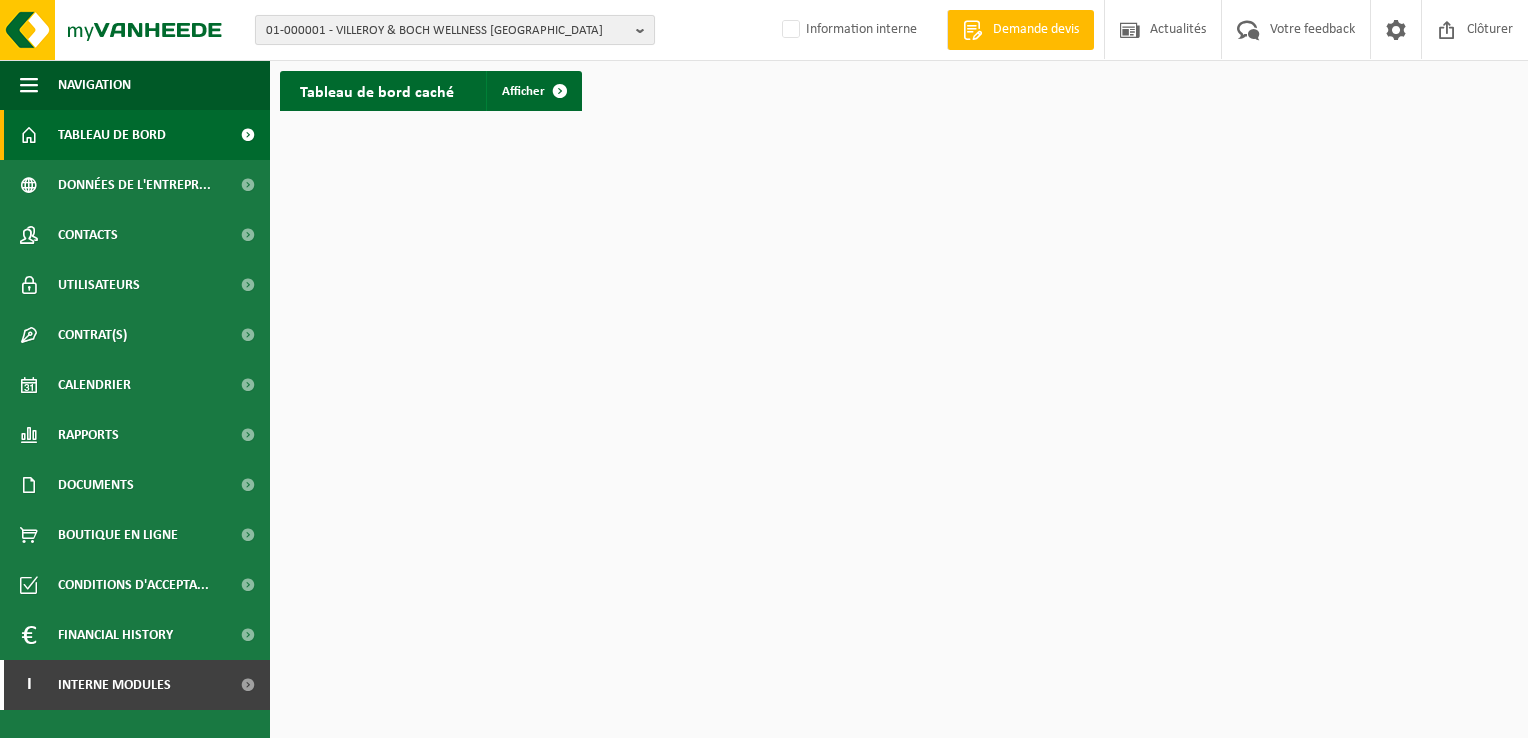 click on "01-000001 - VILLEROY & BOCH WELLNESS NV" at bounding box center [447, 31] 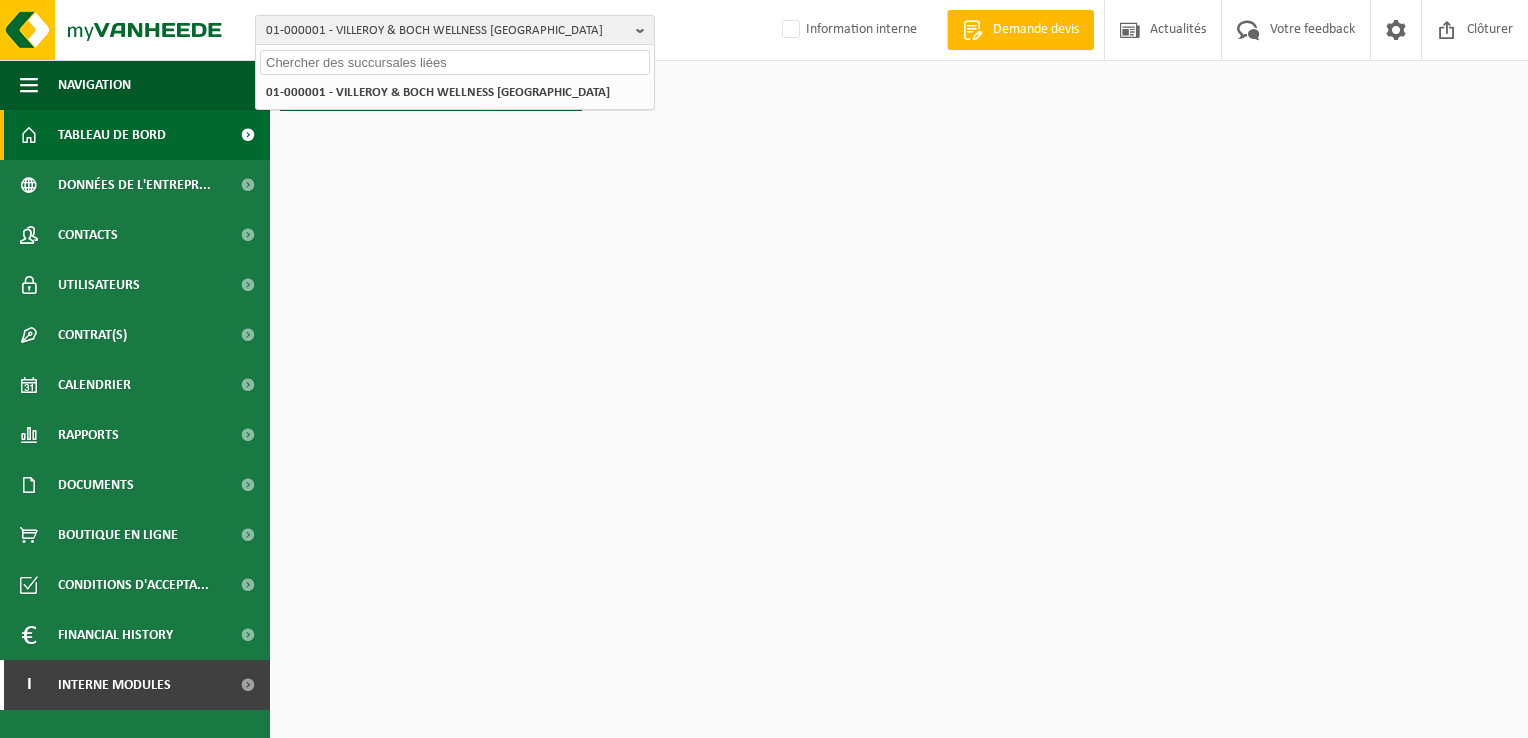 click at bounding box center (455, 62) 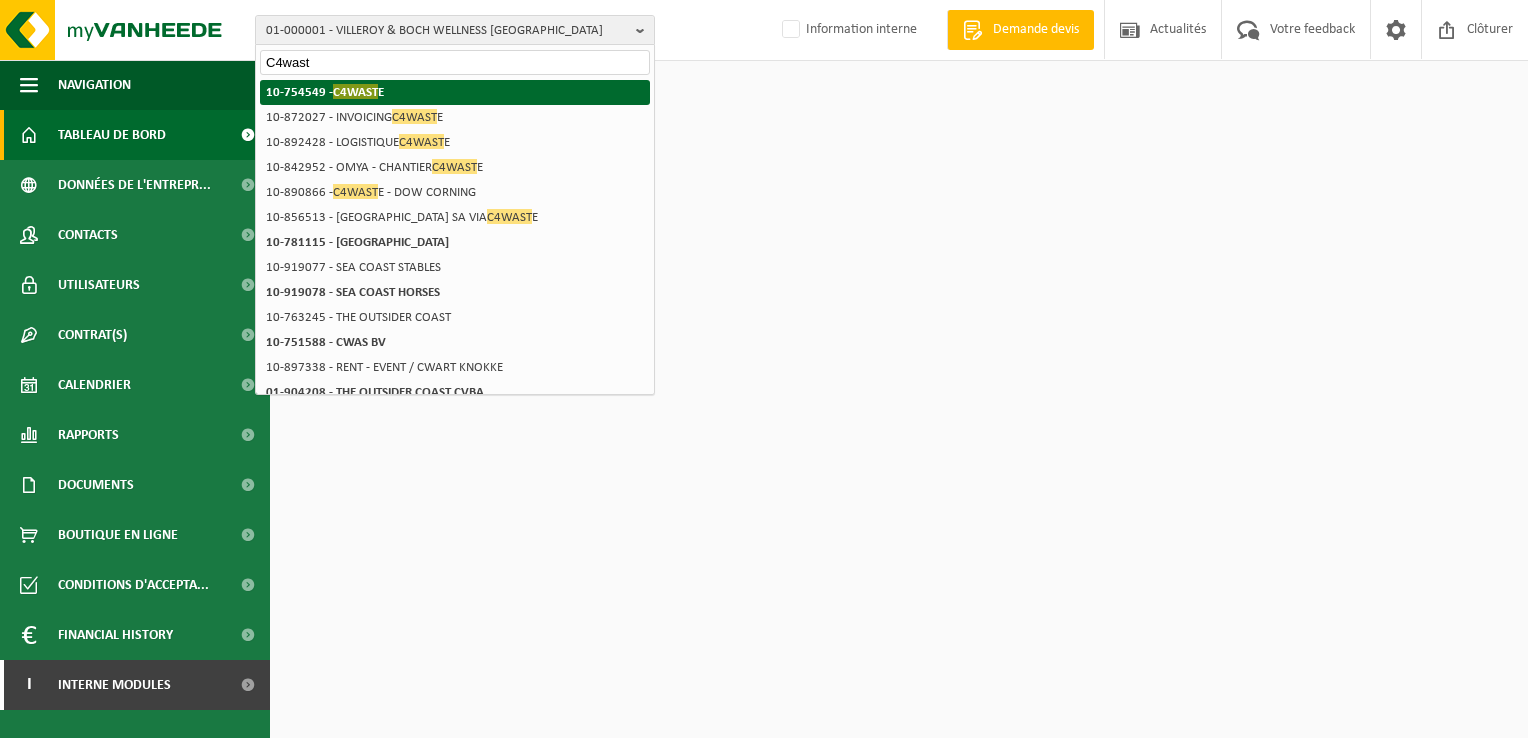 type on "C4wast" 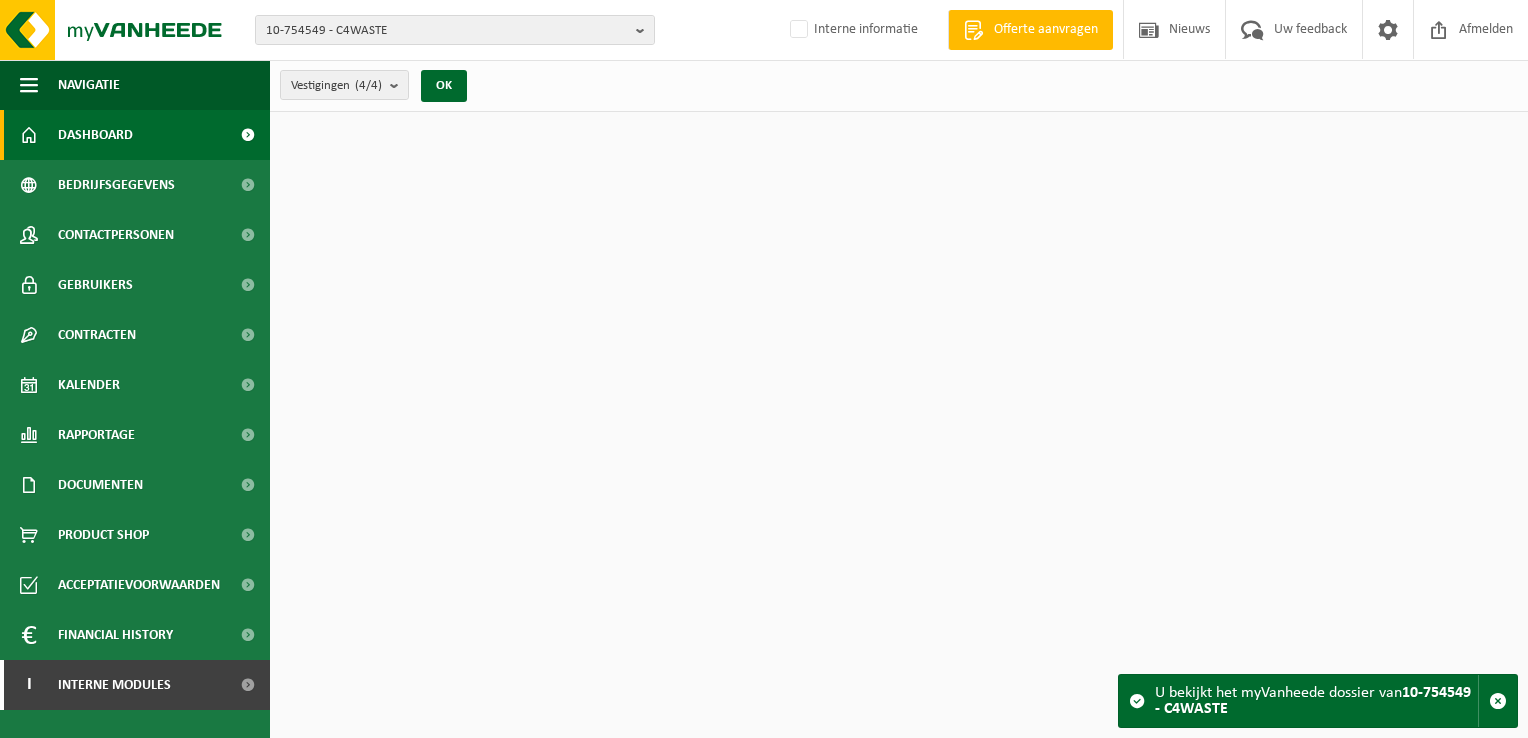 scroll, scrollTop: 0, scrollLeft: 0, axis: both 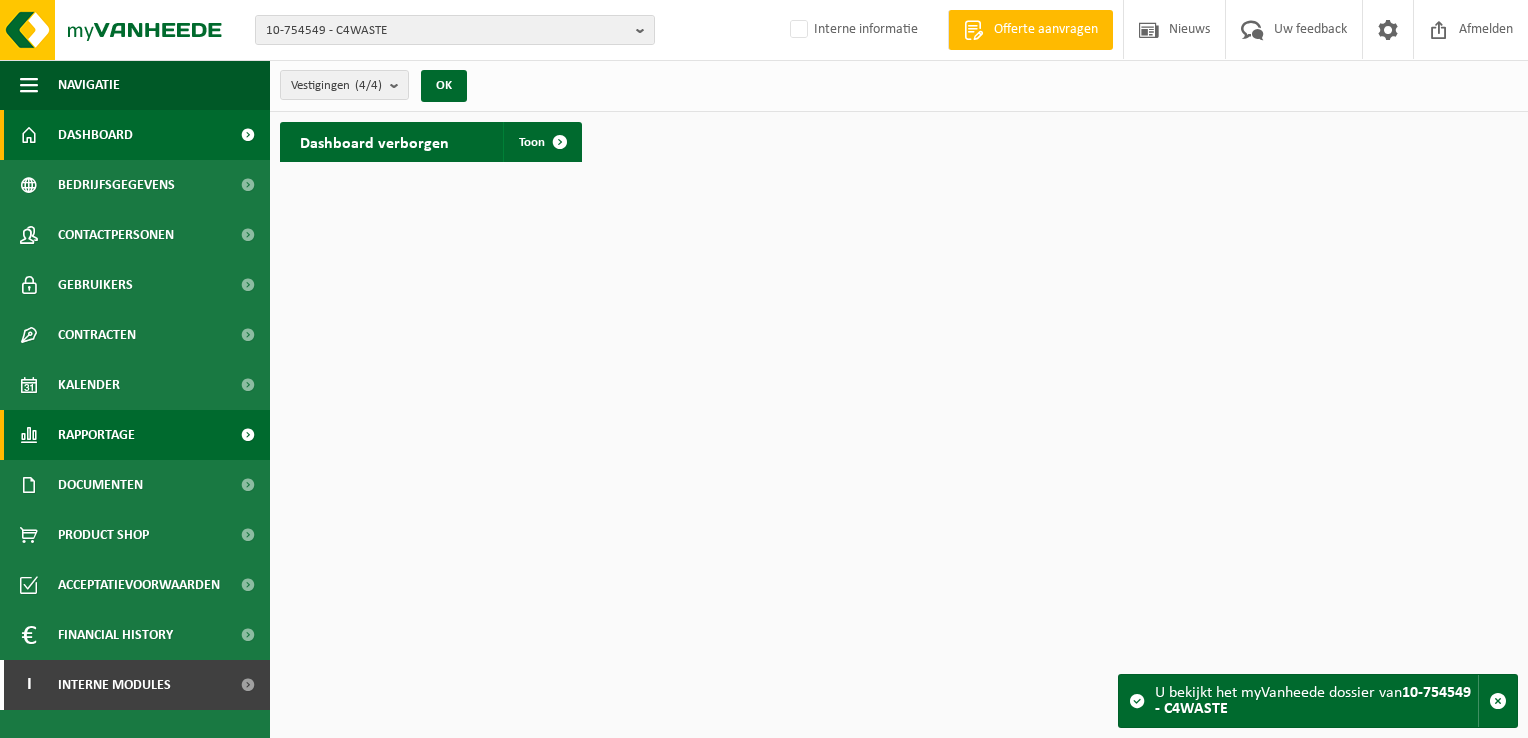 click on "Rapportage" at bounding box center (96, 435) 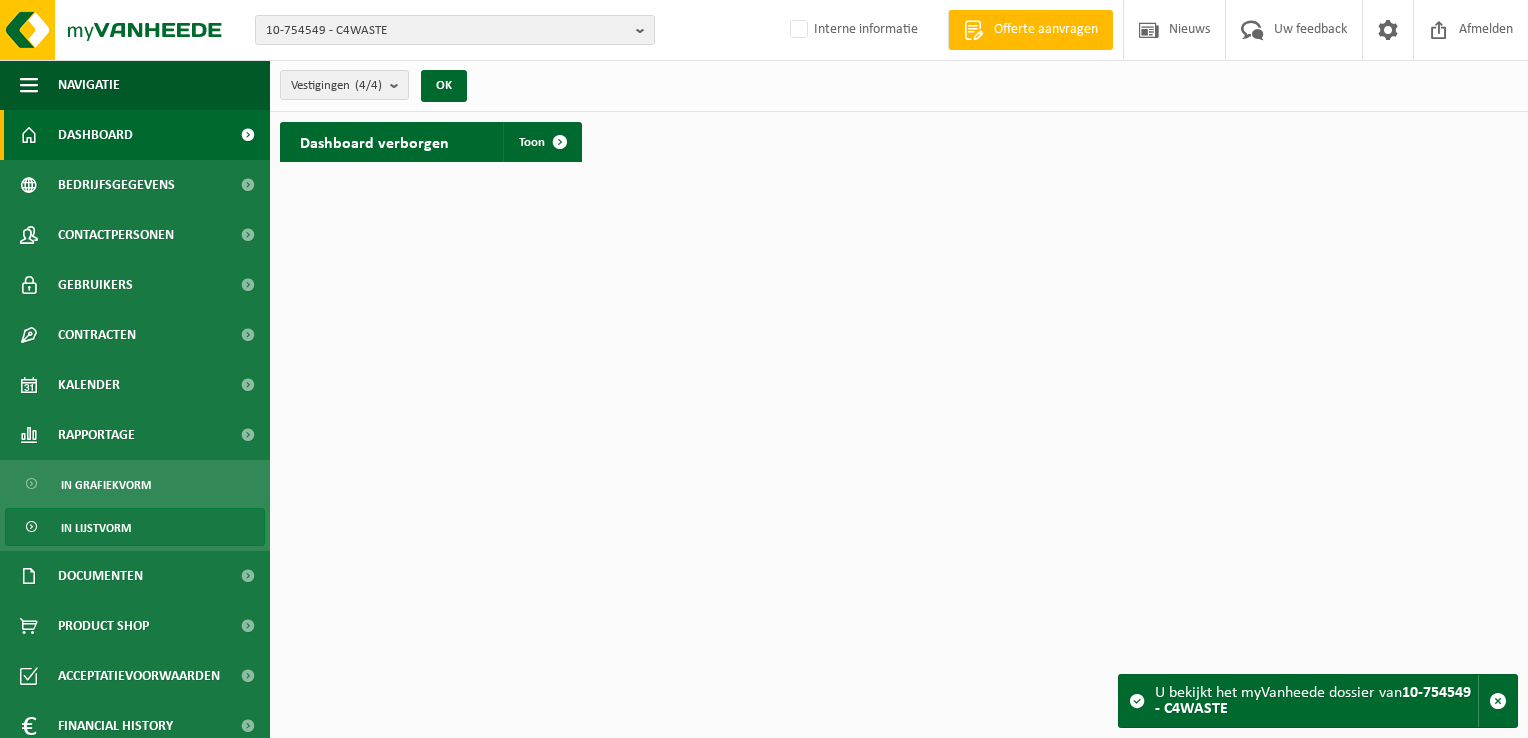 click on "In lijstvorm" at bounding box center (96, 528) 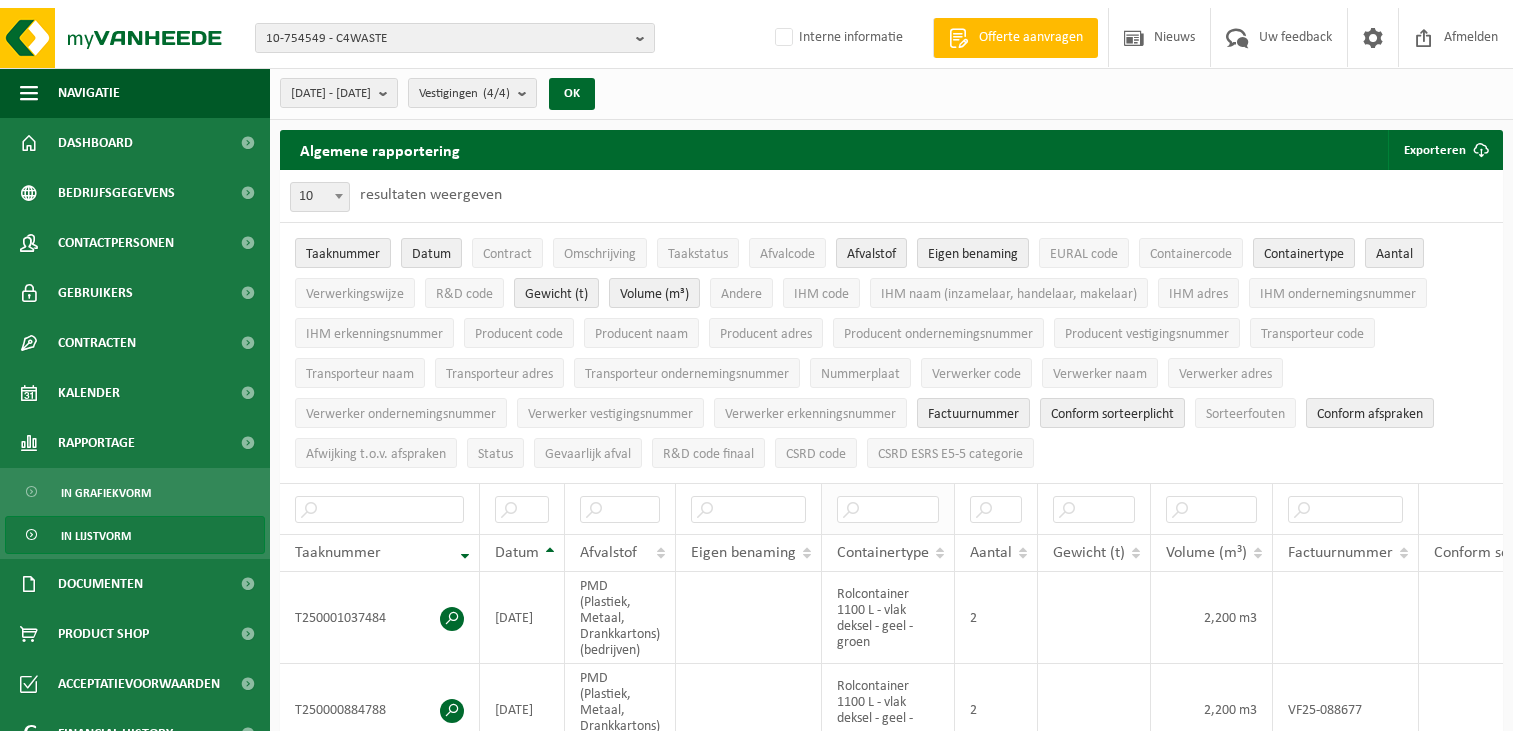 scroll, scrollTop: 0, scrollLeft: 0, axis: both 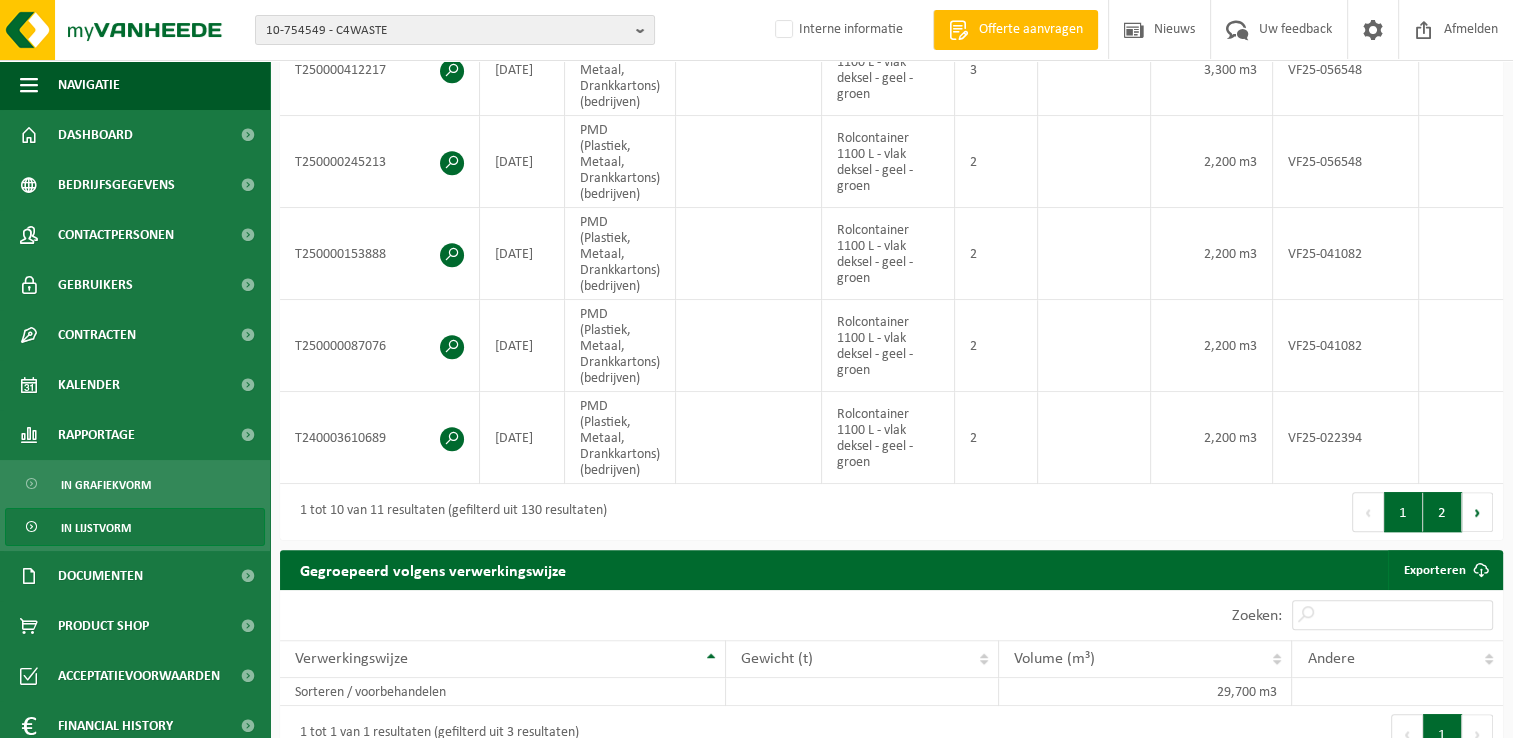 click on "2" at bounding box center (1442, 512) 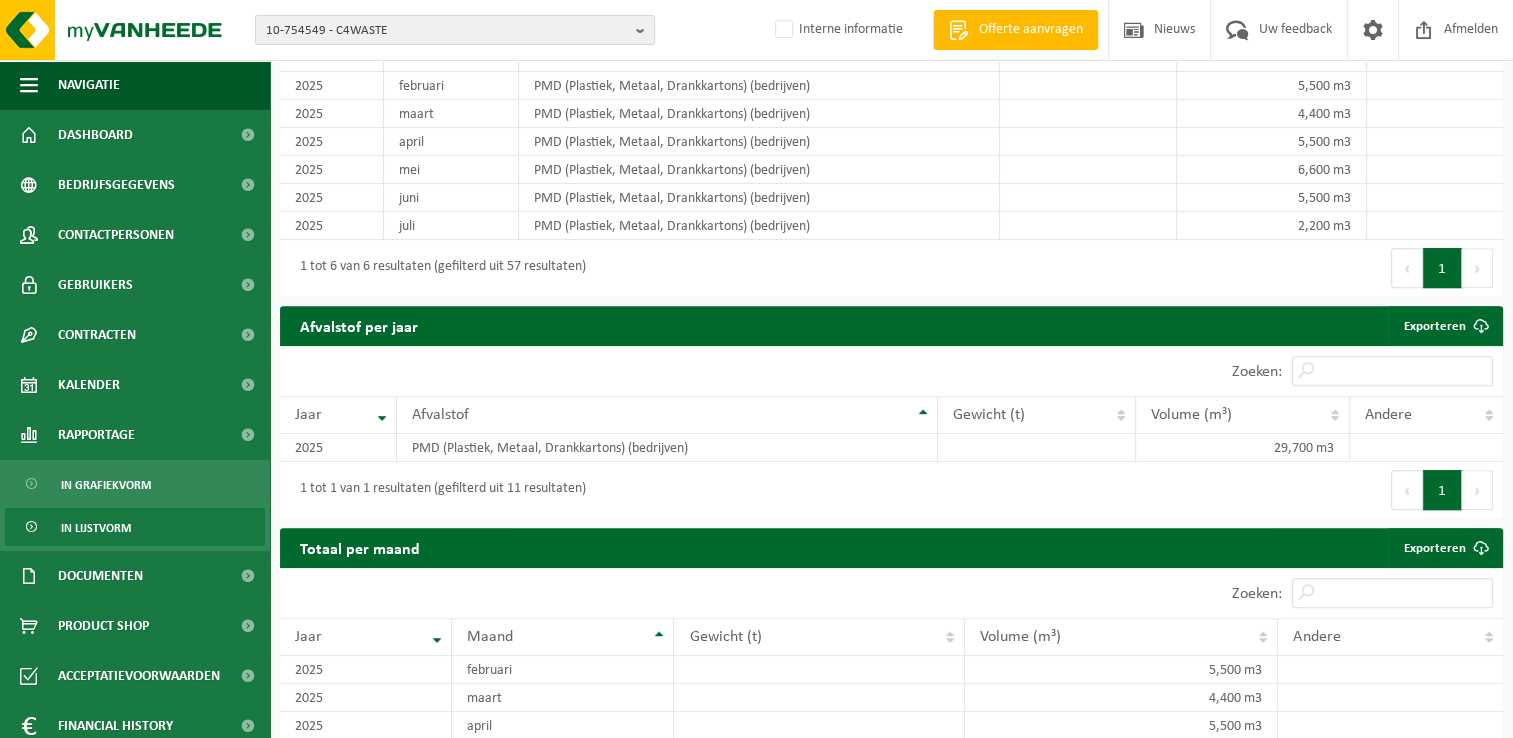 scroll, scrollTop: 324, scrollLeft: 0, axis: vertical 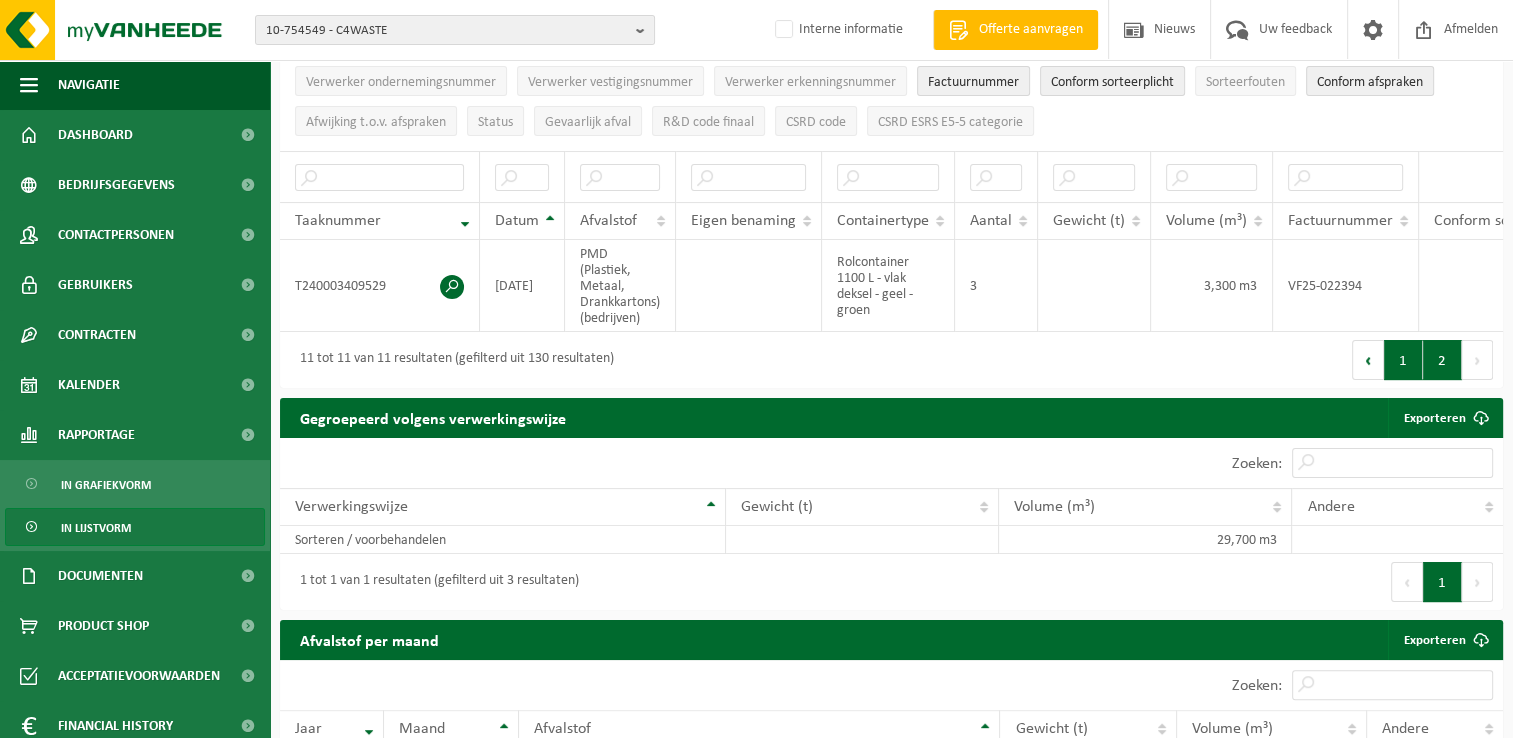 click on "1" at bounding box center [1403, 360] 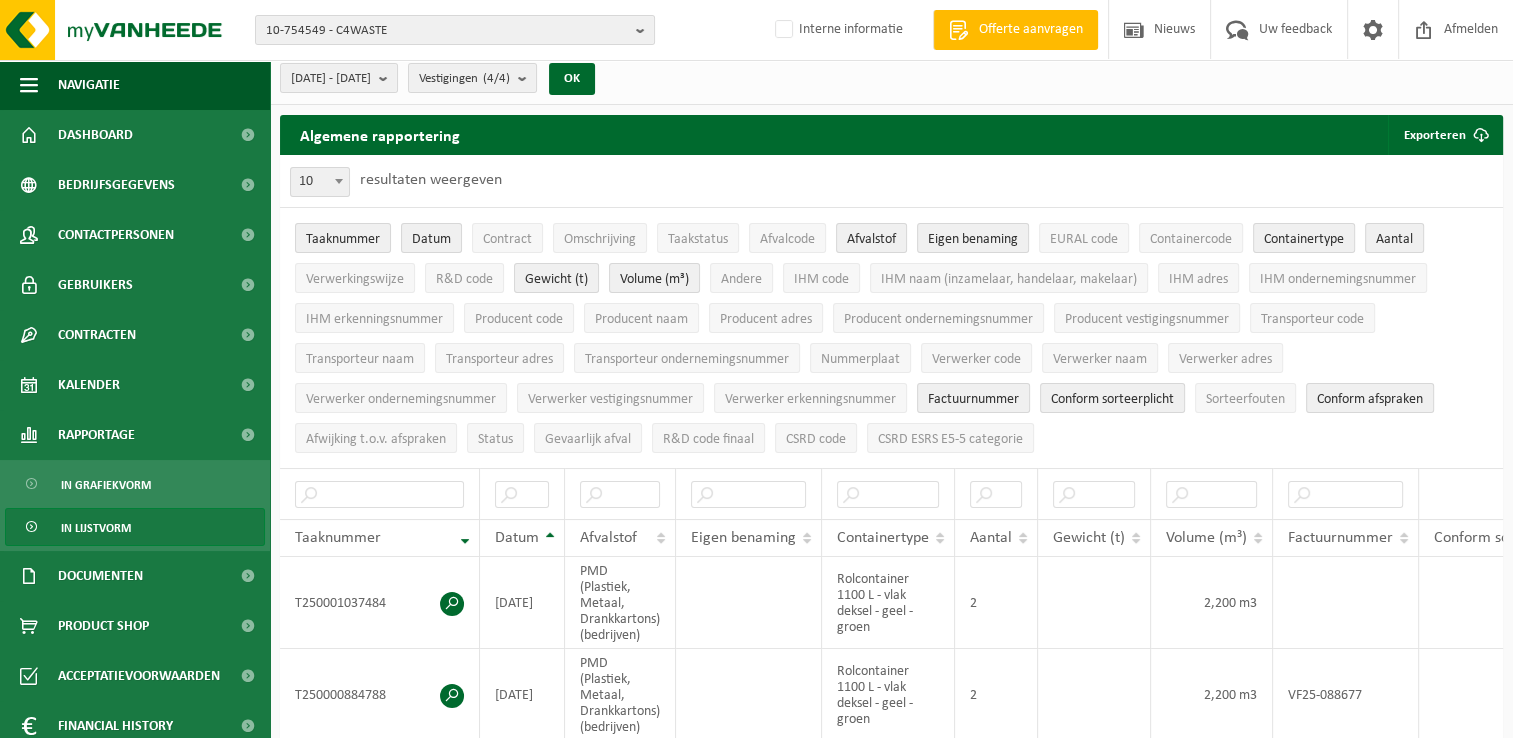 scroll, scrollTop: 0, scrollLeft: 0, axis: both 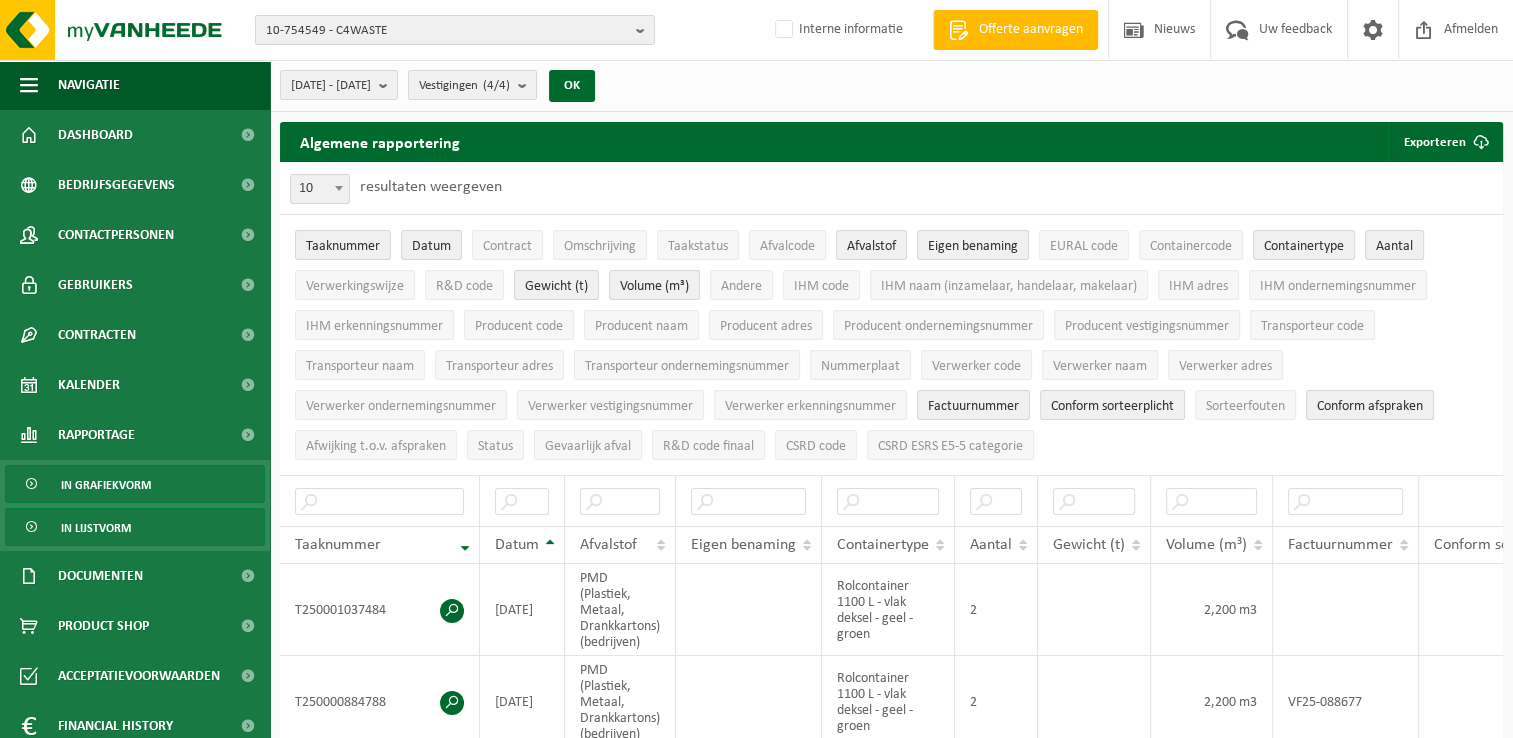 click on "In grafiekvorm" at bounding box center [106, 485] 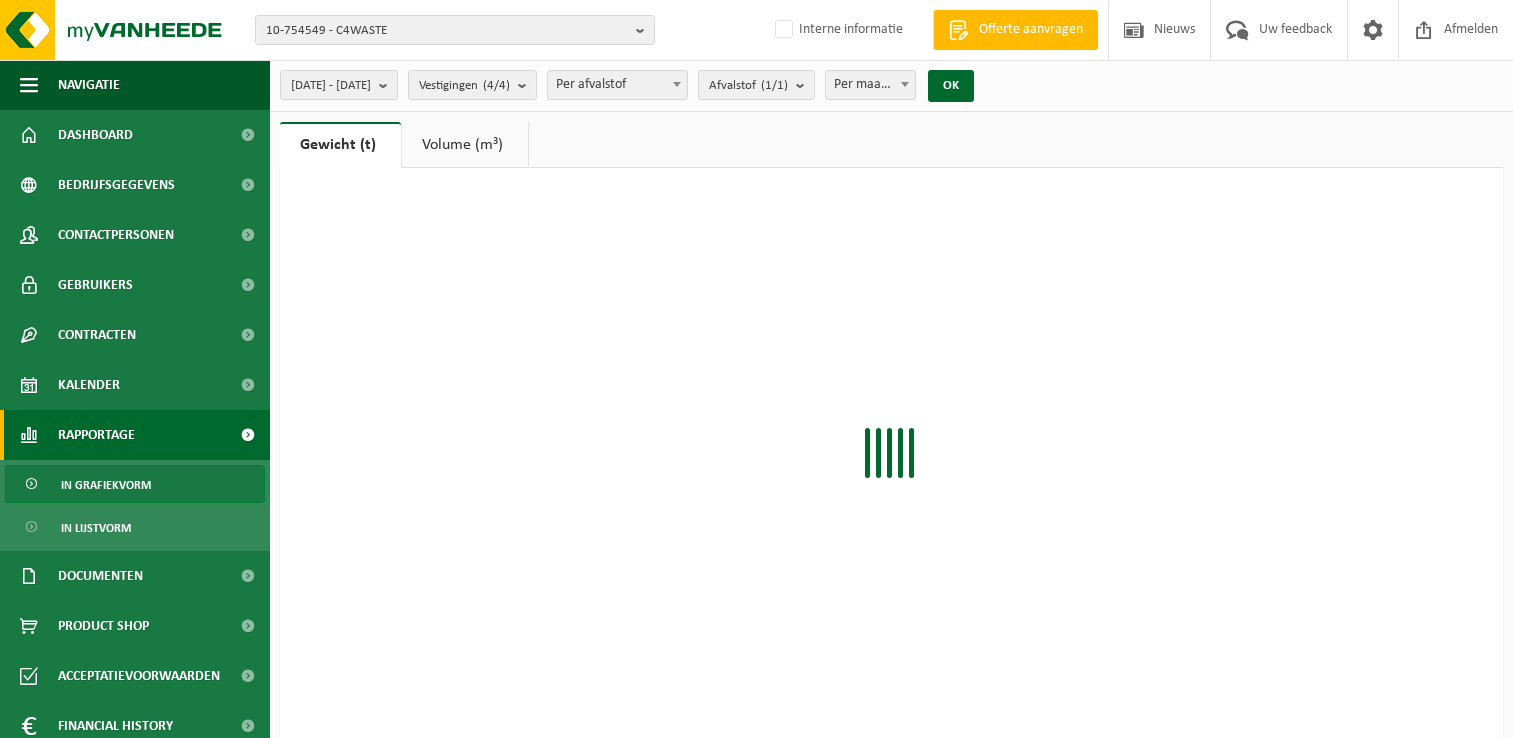 scroll, scrollTop: 0, scrollLeft: 0, axis: both 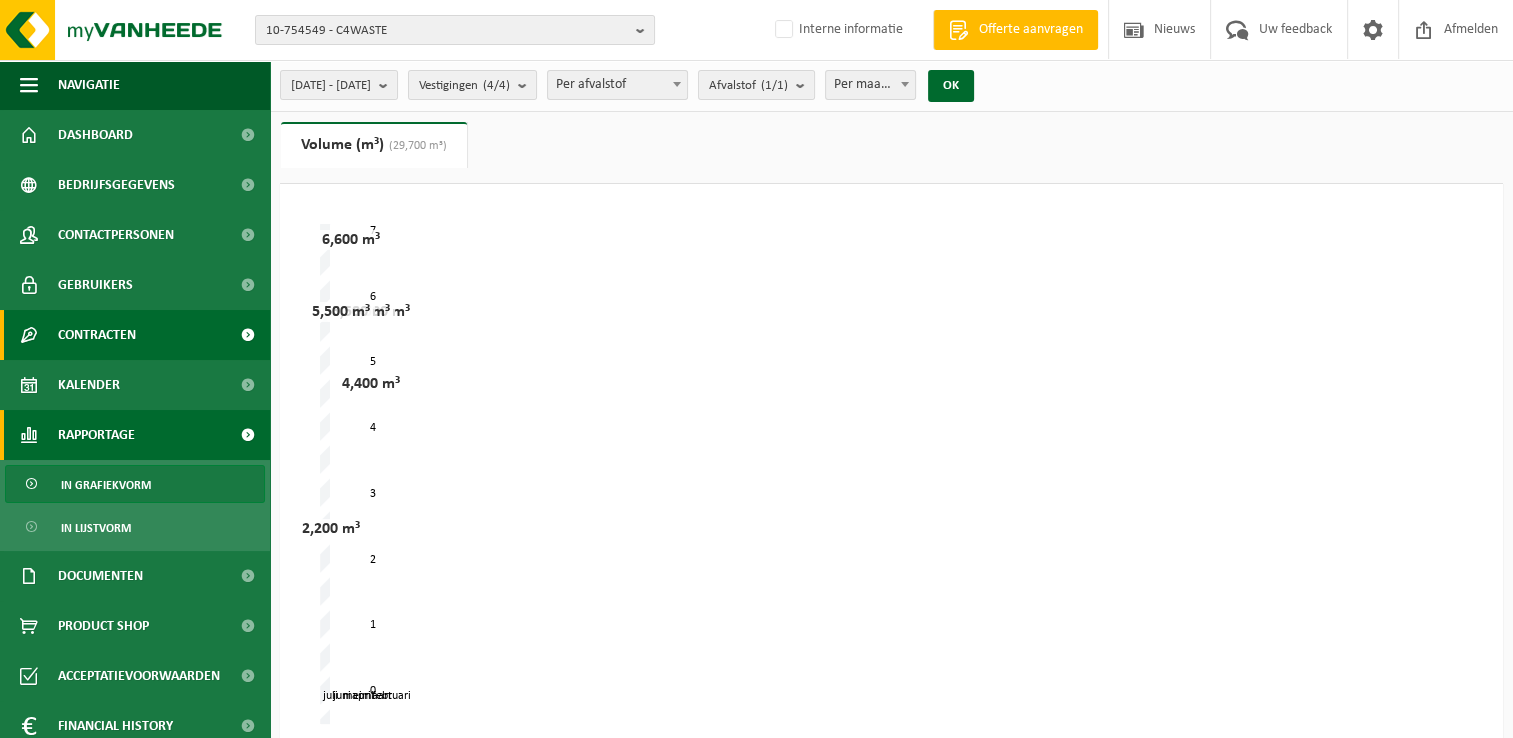 click on "Contracten" at bounding box center (135, 335) 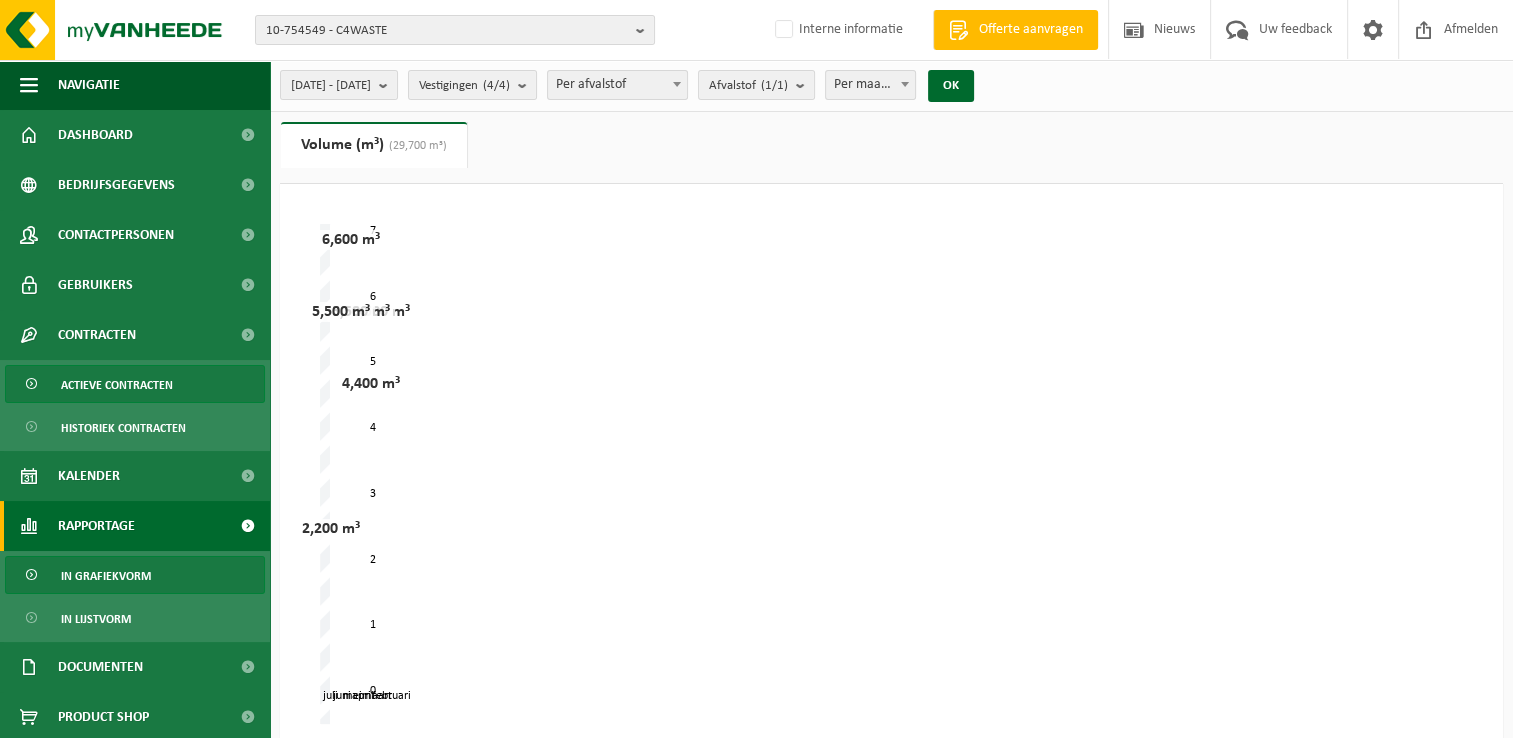 click on "Actieve contracten" at bounding box center (117, 385) 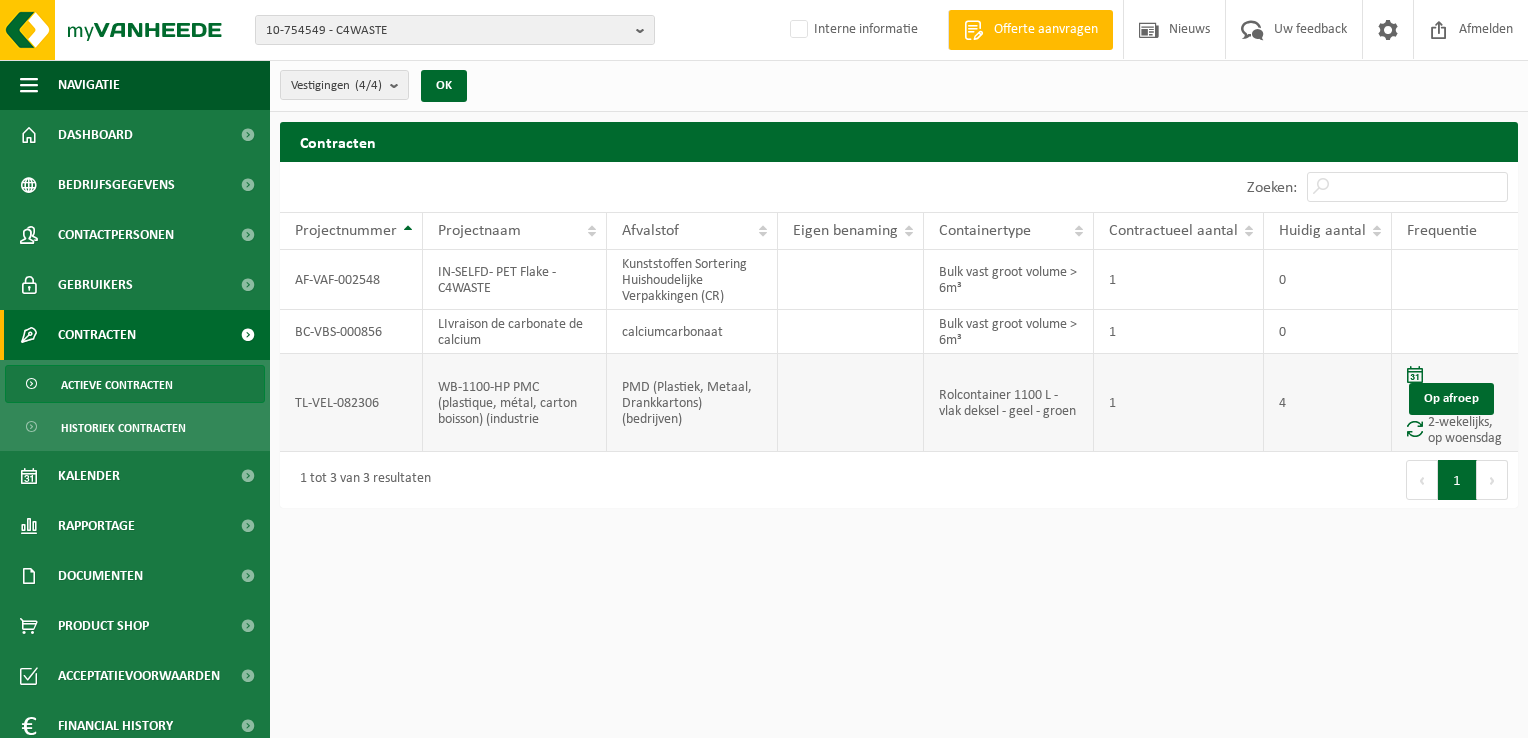 scroll, scrollTop: 0, scrollLeft: 0, axis: both 